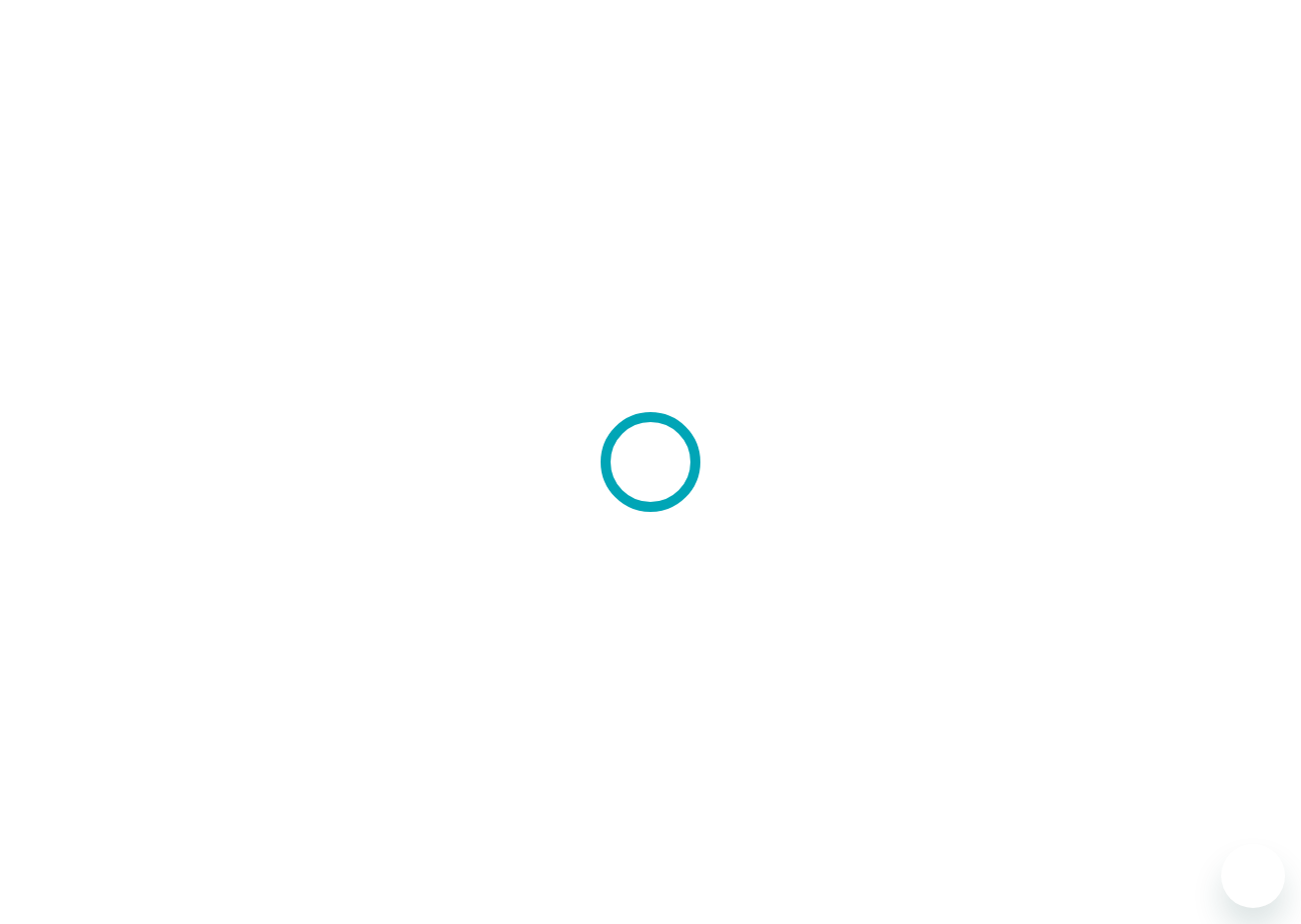 scroll, scrollTop: 0, scrollLeft: 0, axis: both 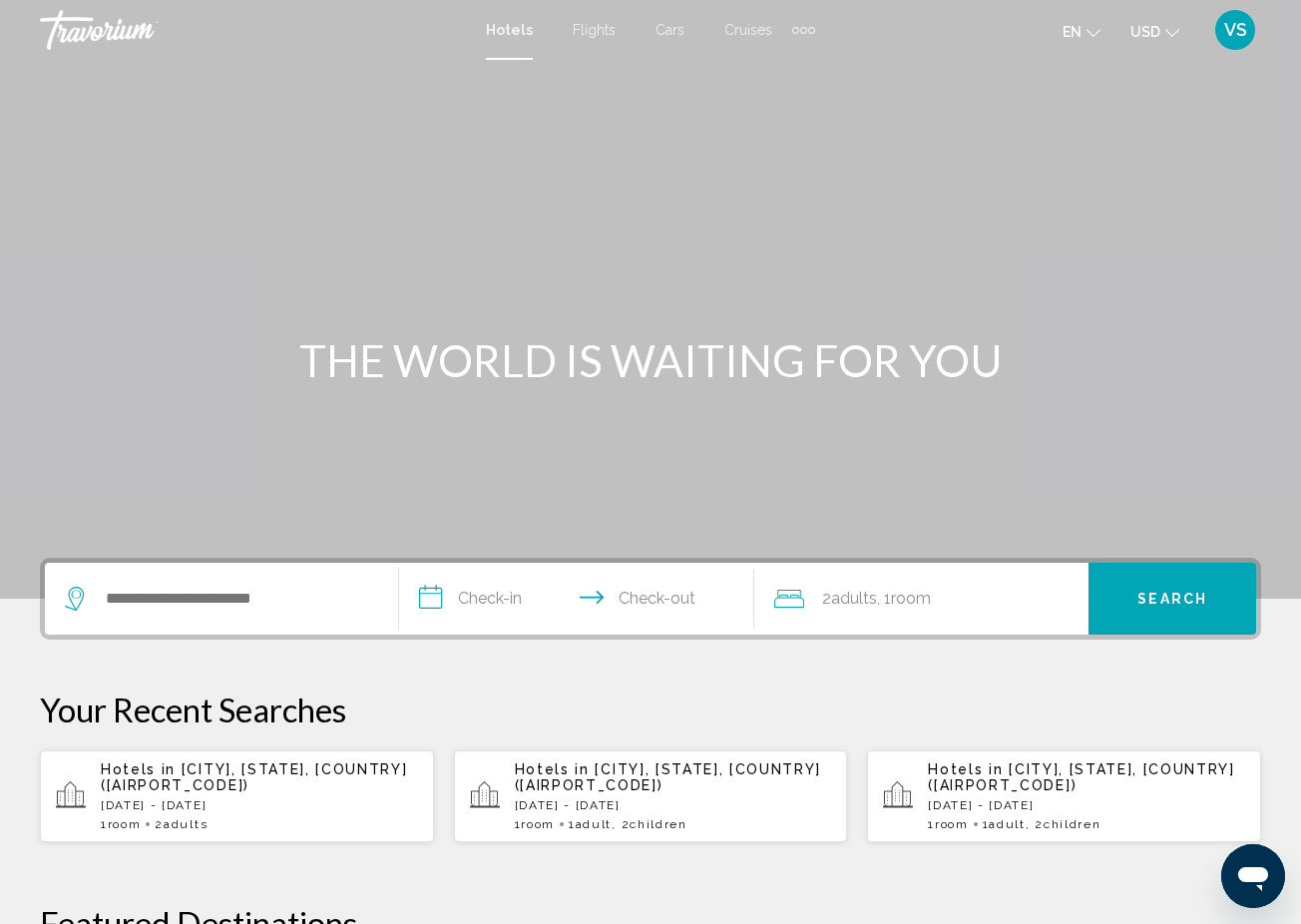 click at bounding box center [221, 599] 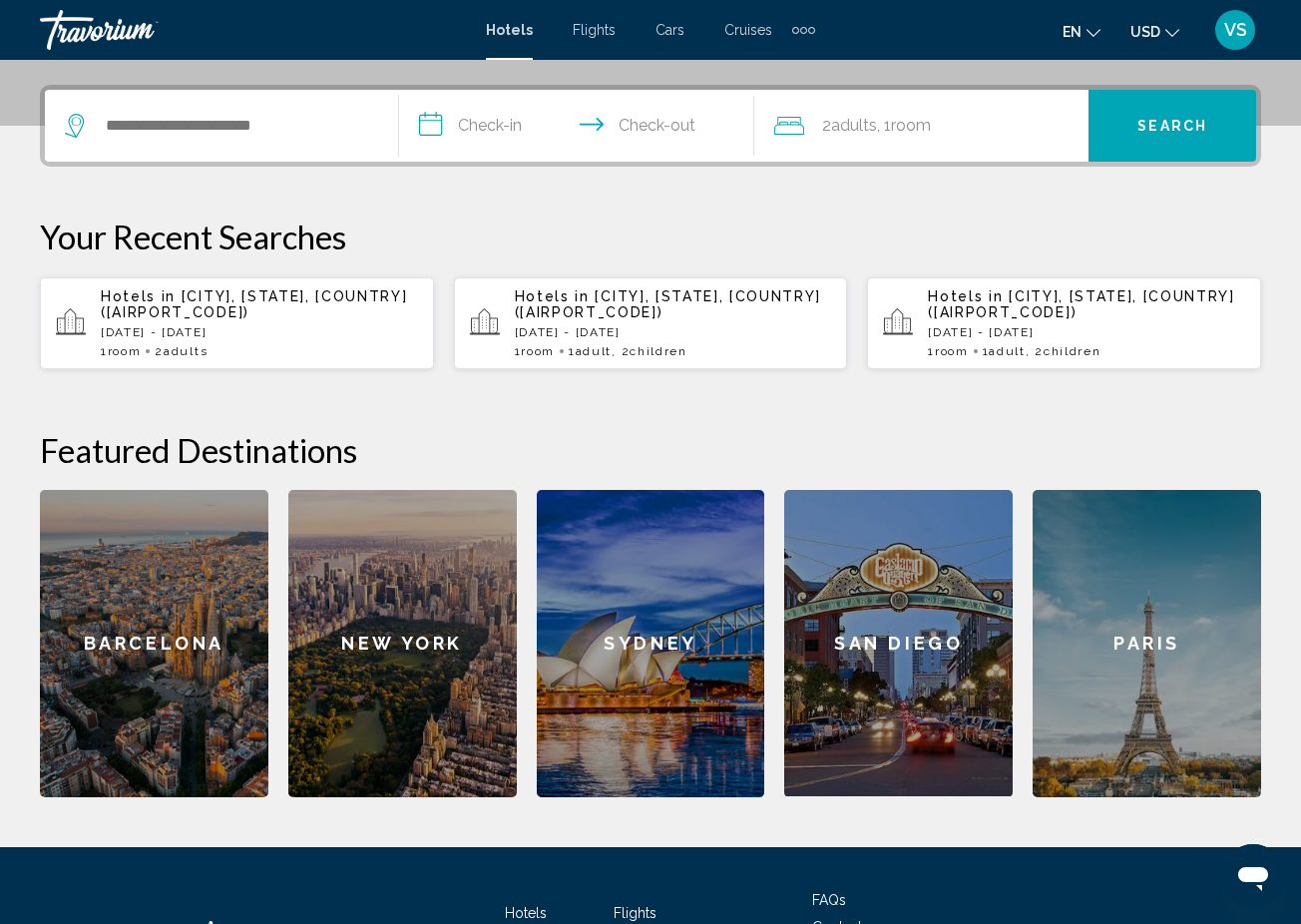 scroll, scrollTop: 493, scrollLeft: 0, axis: vertical 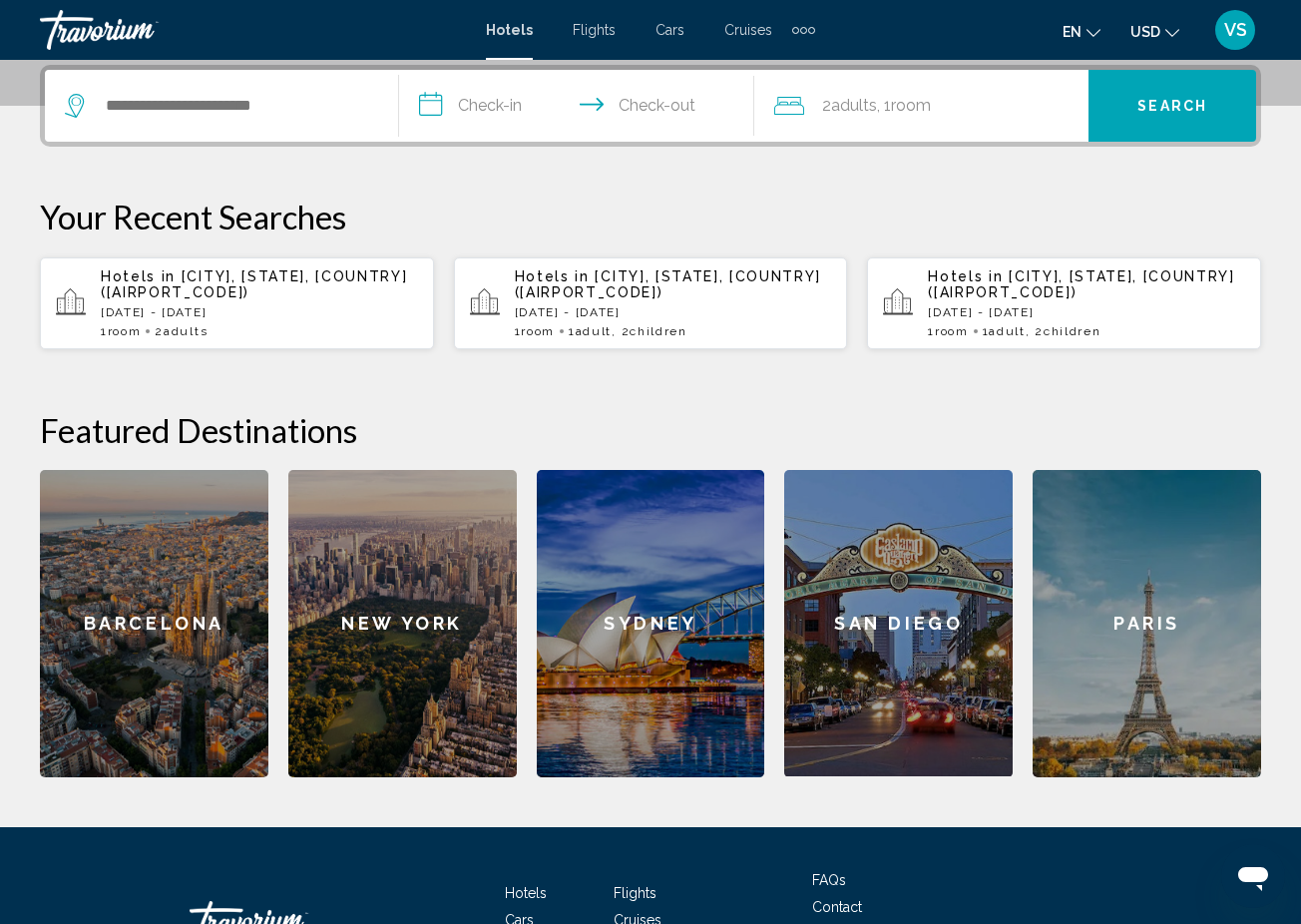 click on "Hotels in [CITY], [STATE], [COUNTRY] ([AIRPORT_CODE])" at bounding box center (259, 284) 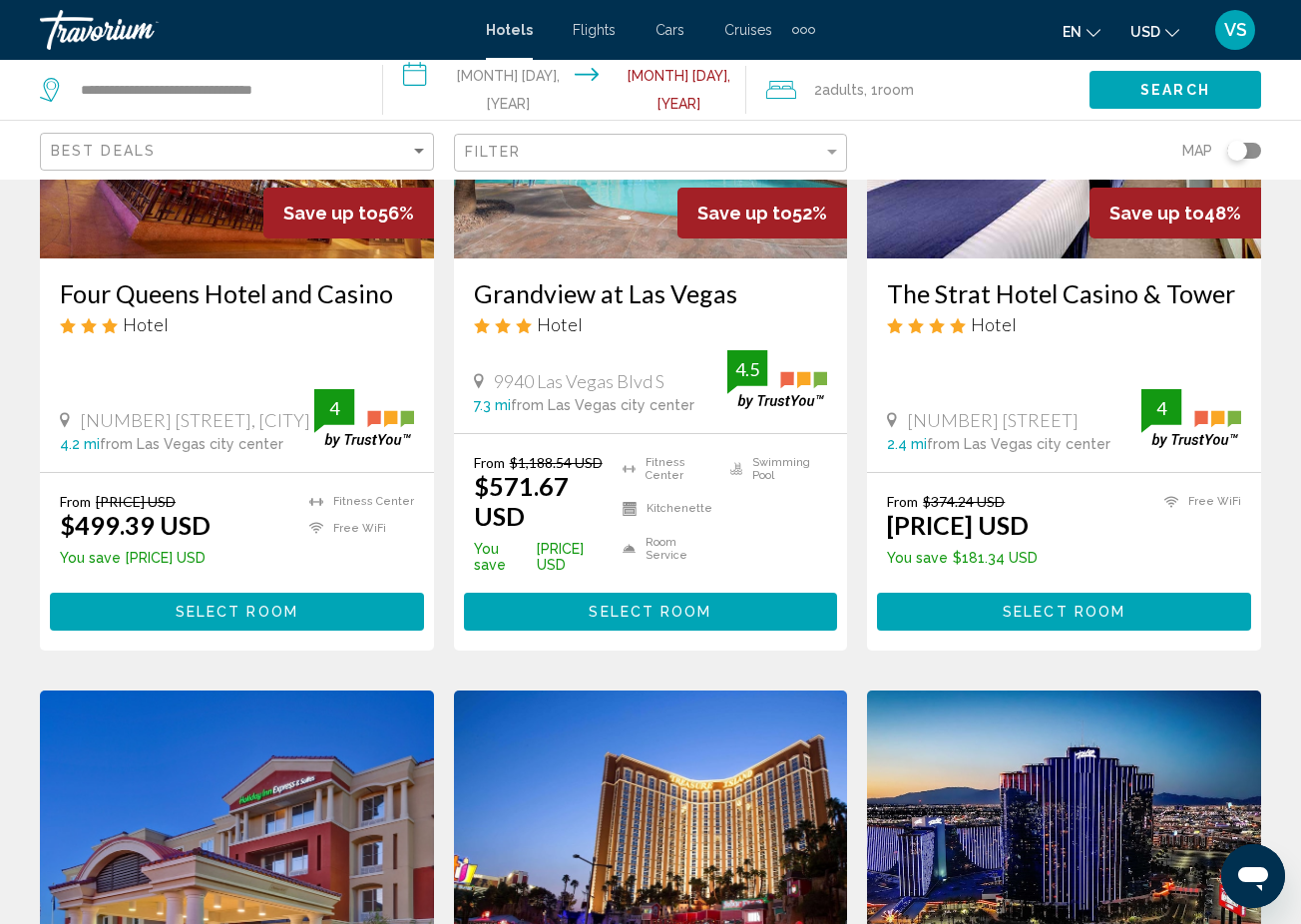 scroll, scrollTop: 382, scrollLeft: 0, axis: vertical 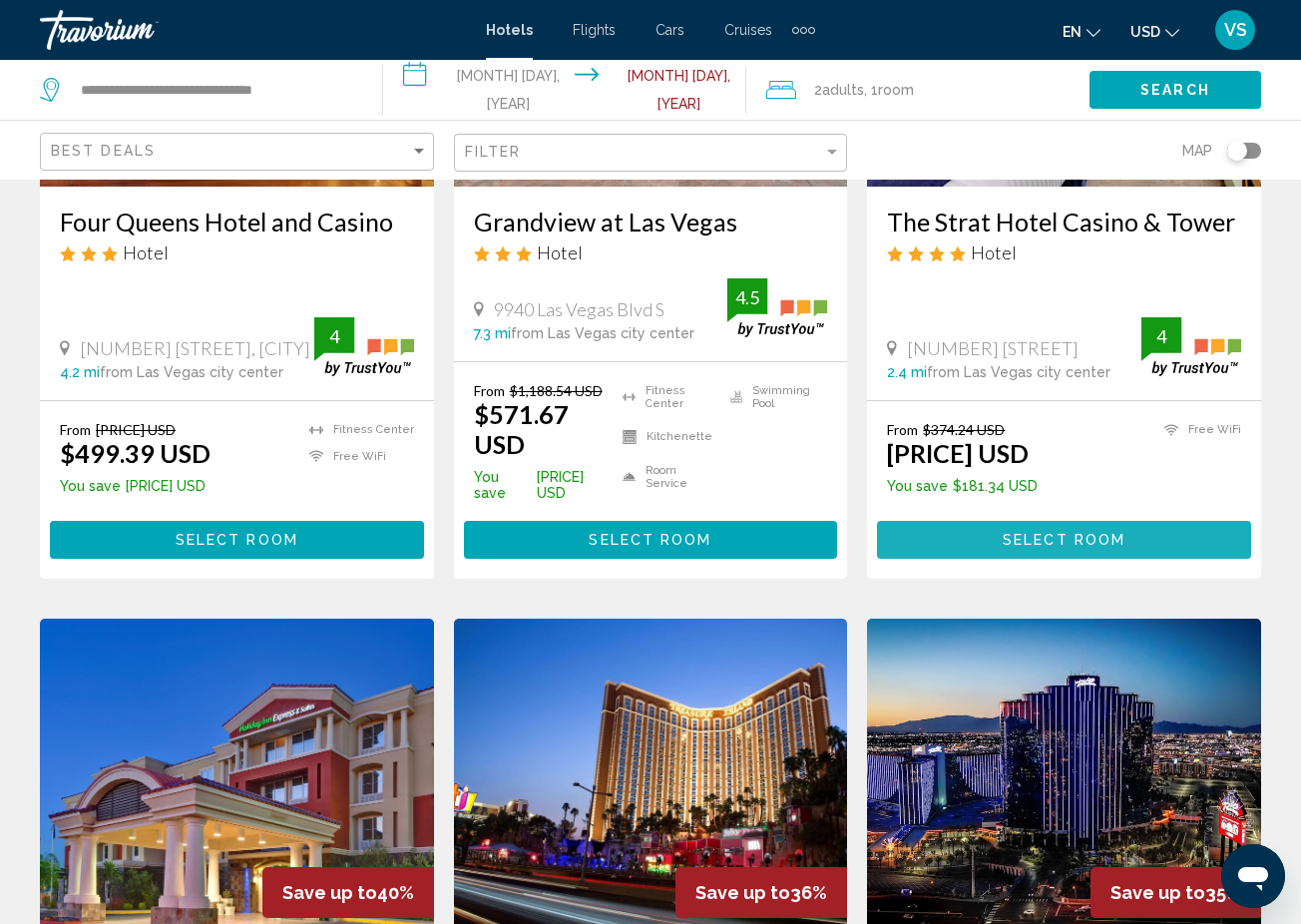 click on "Select Room" at bounding box center [1064, 541] 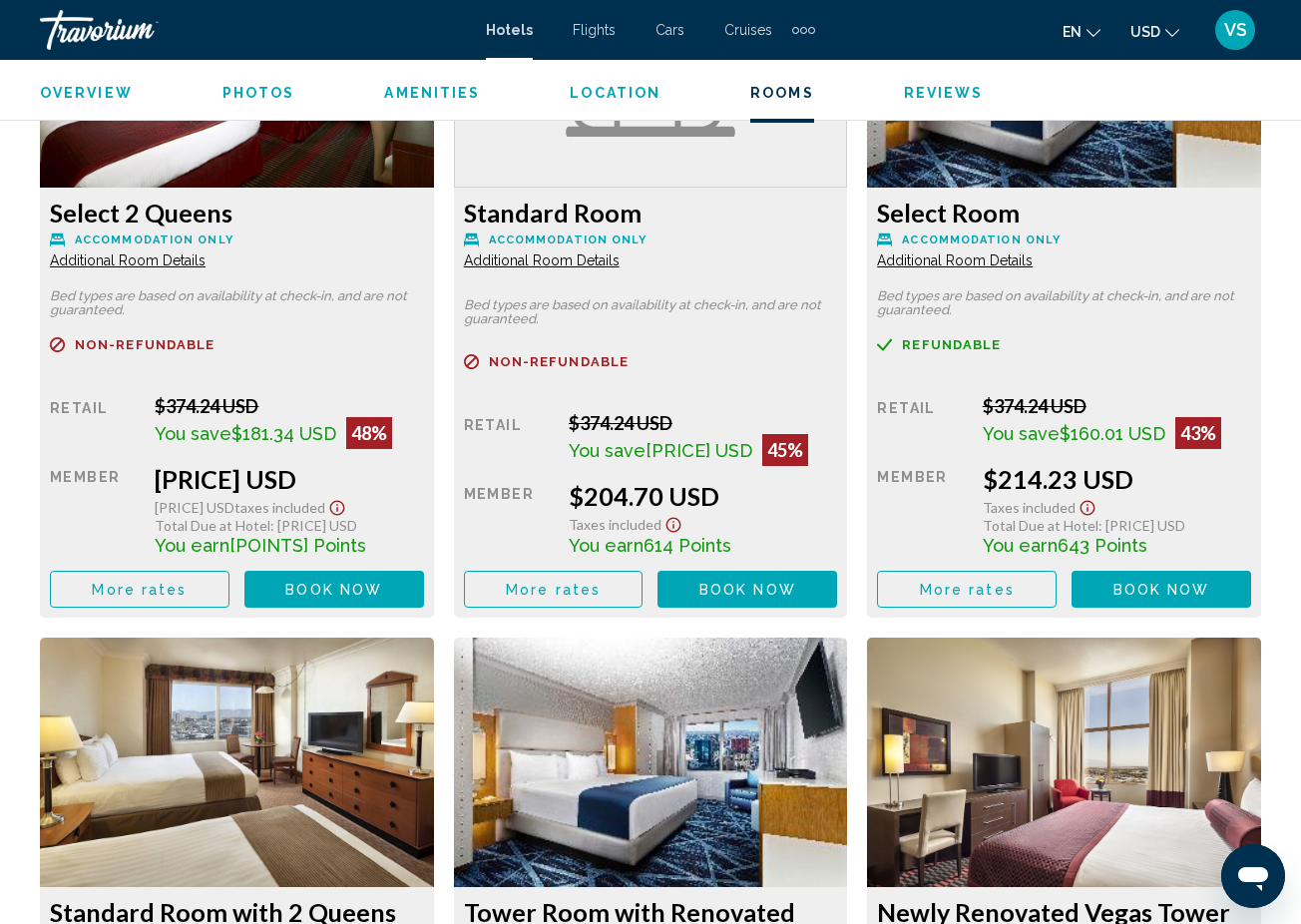 scroll, scrollTop: 3194, scrollLeft: 0, axis: vertical 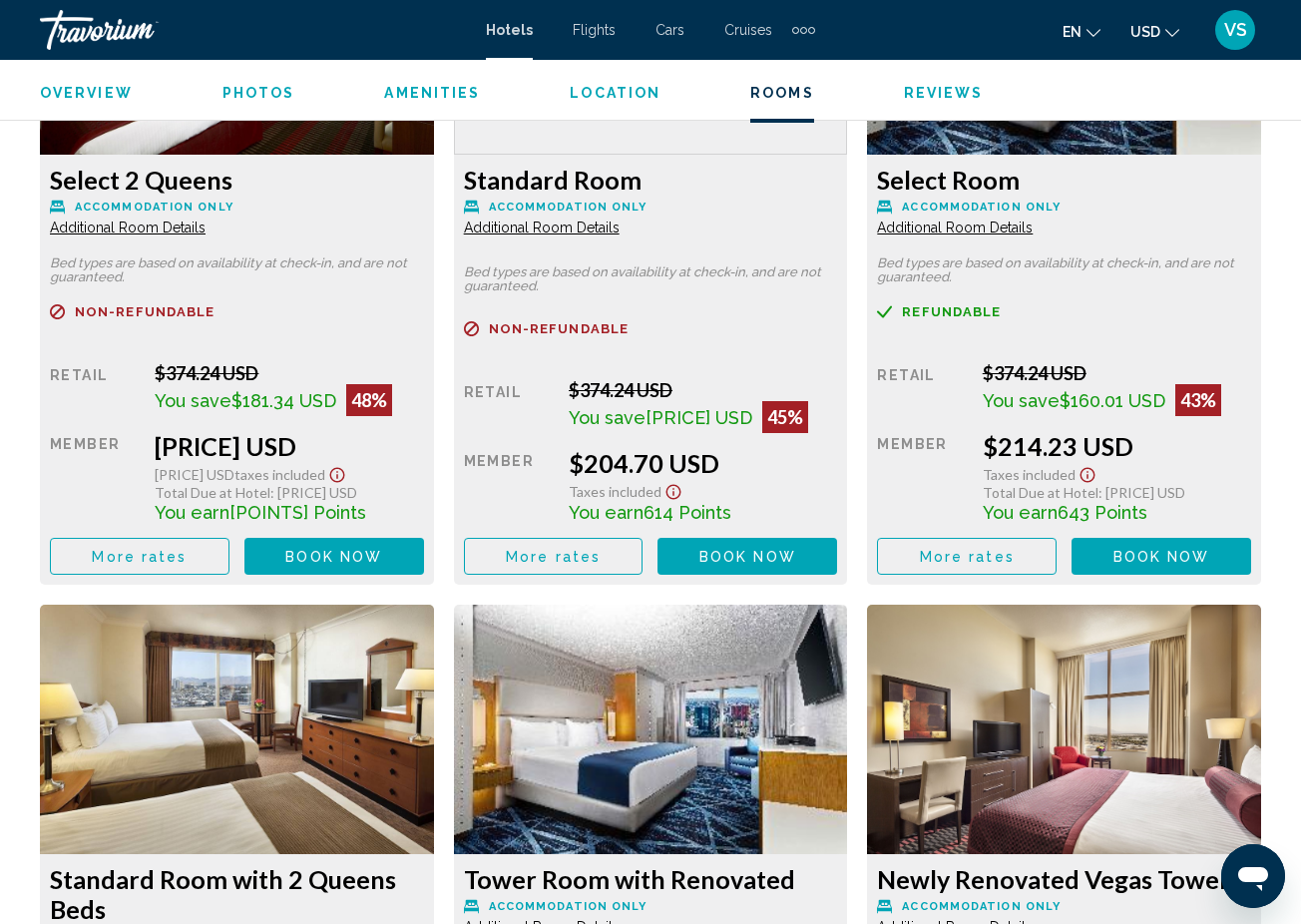 click 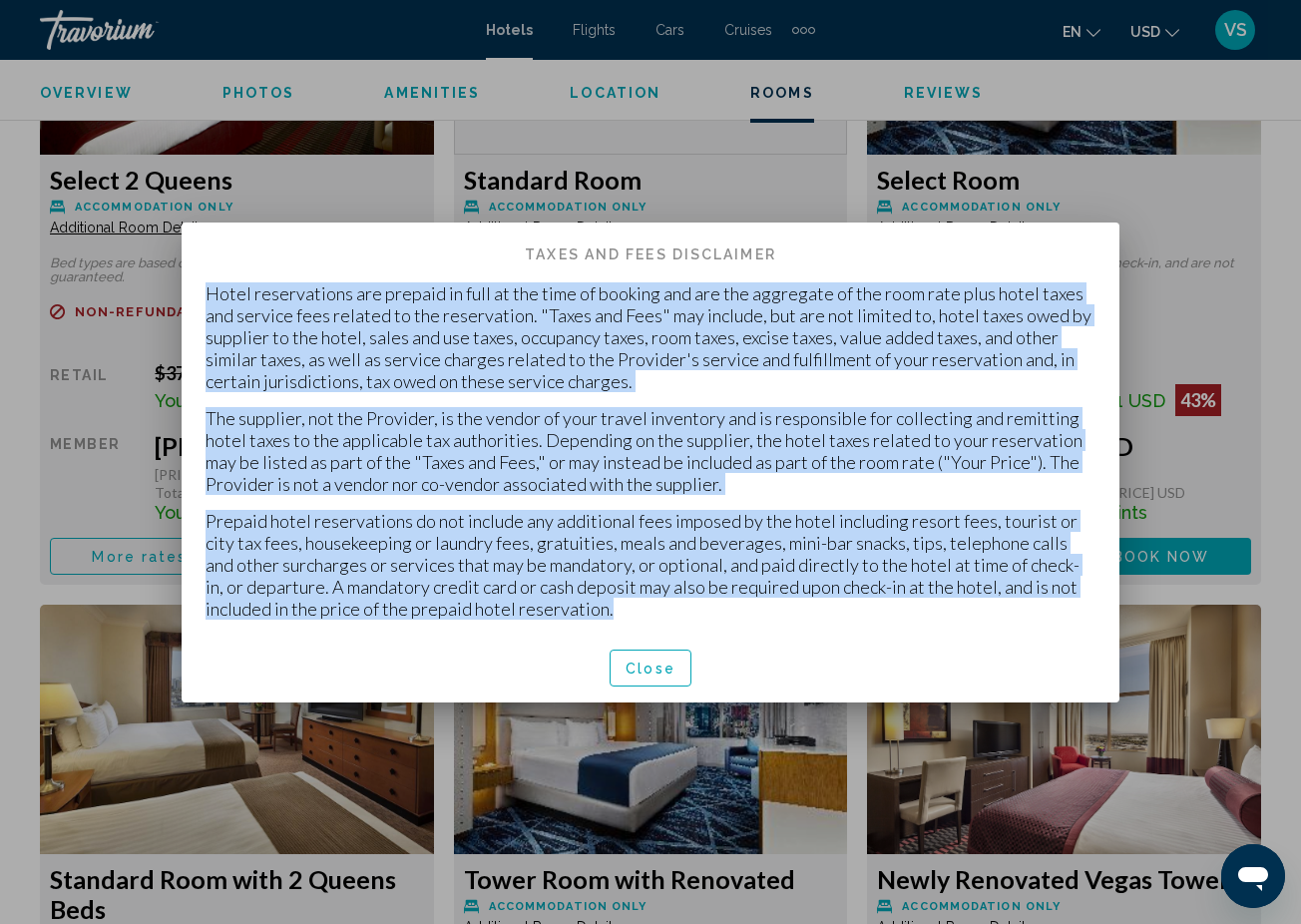 drag, startPoint x: 207, startPoint y: 287, endPoint x: 683, endPoint y: 604, distance: 571.896 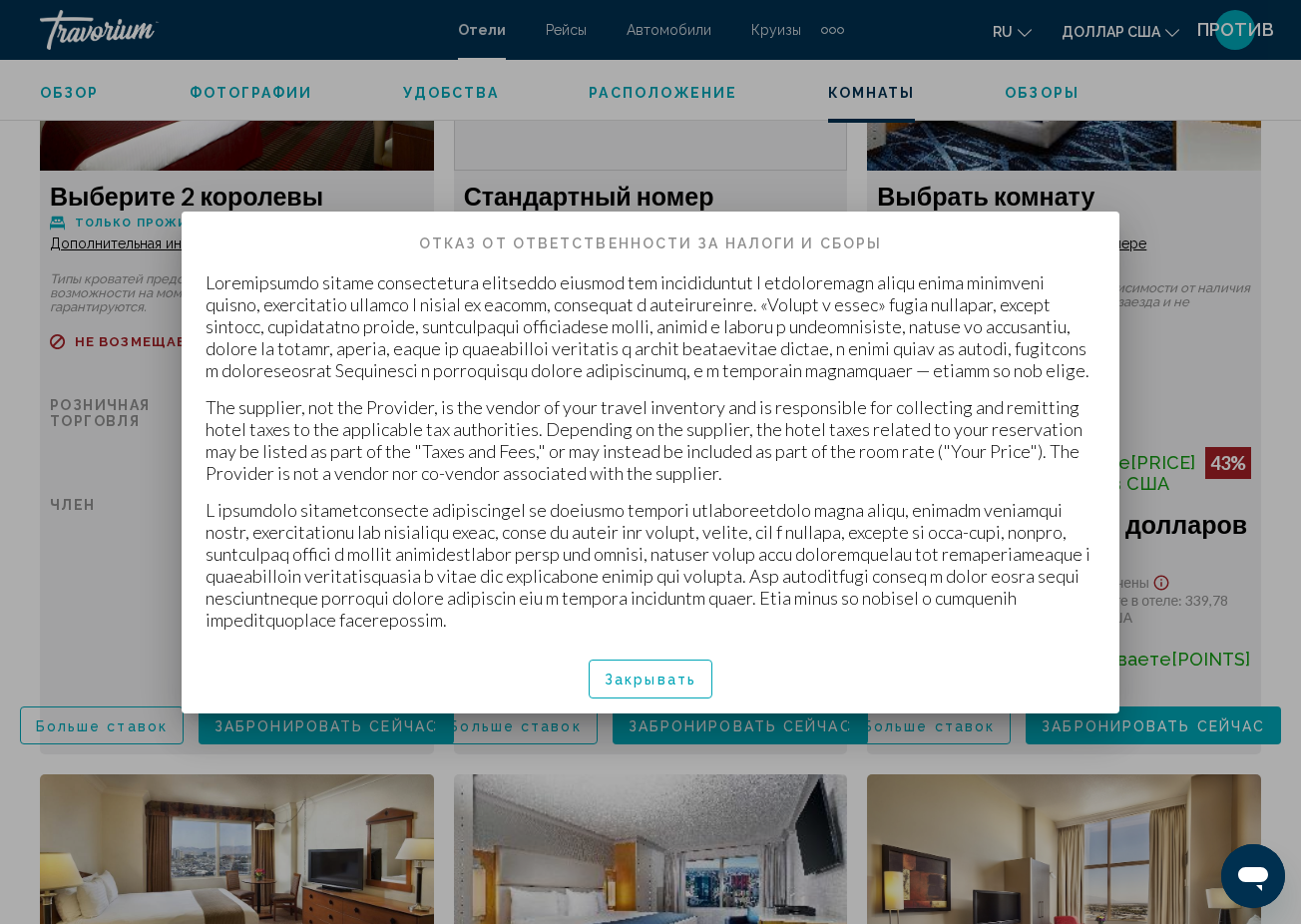 click at bounding box center (650, 462) 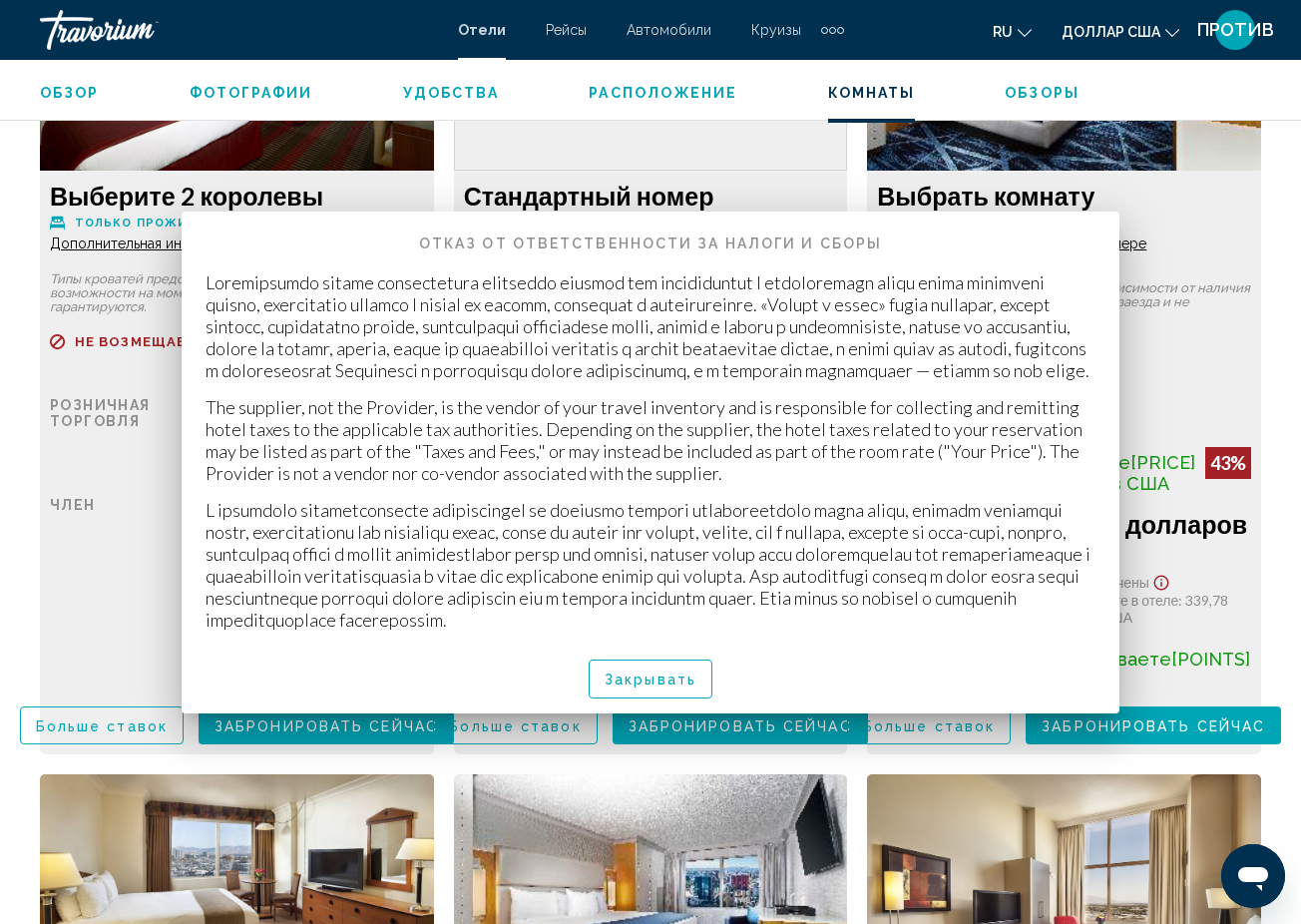 scroll, scrollTop: 3194, scrollLeft: 0, axis: vertical 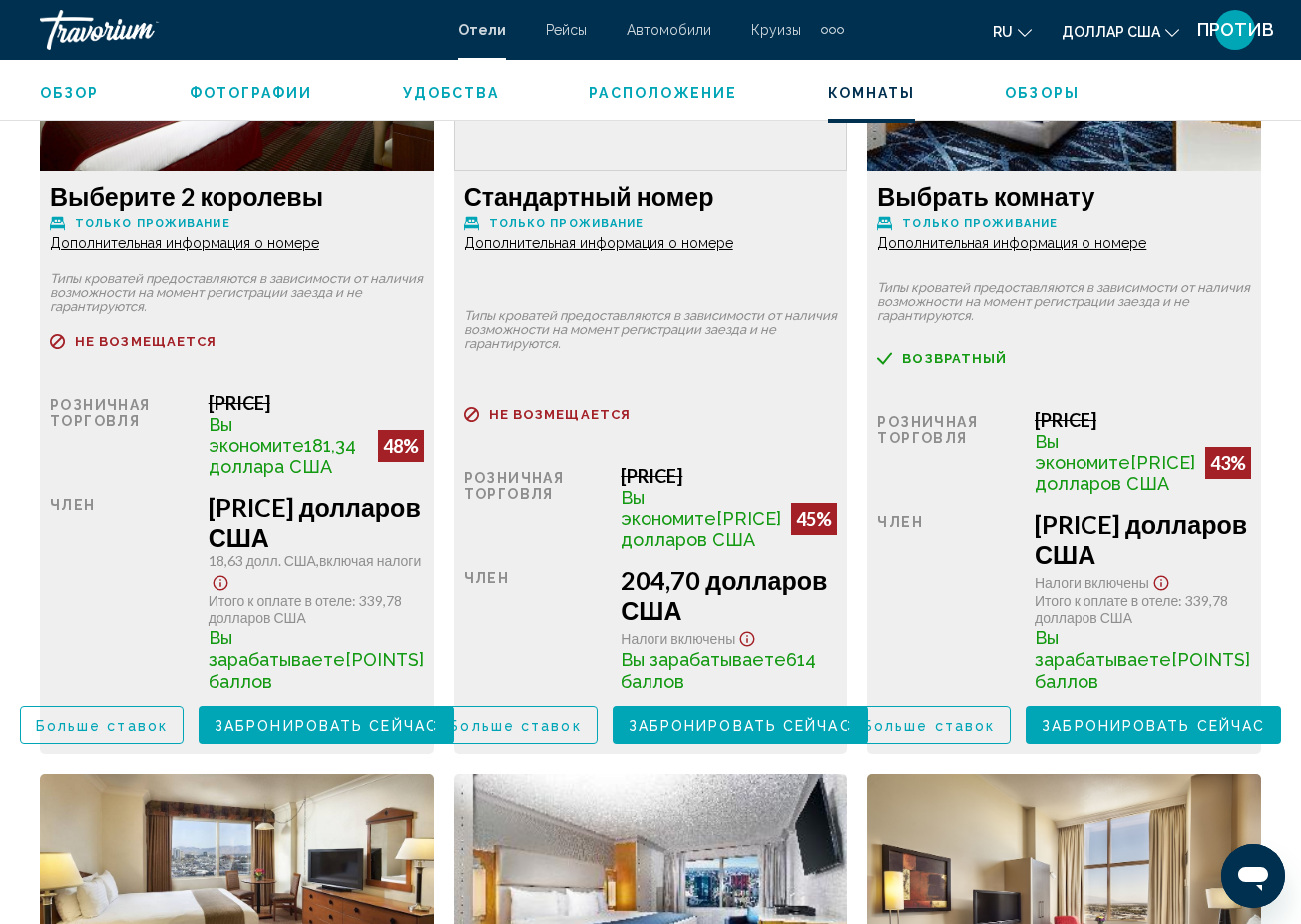 click 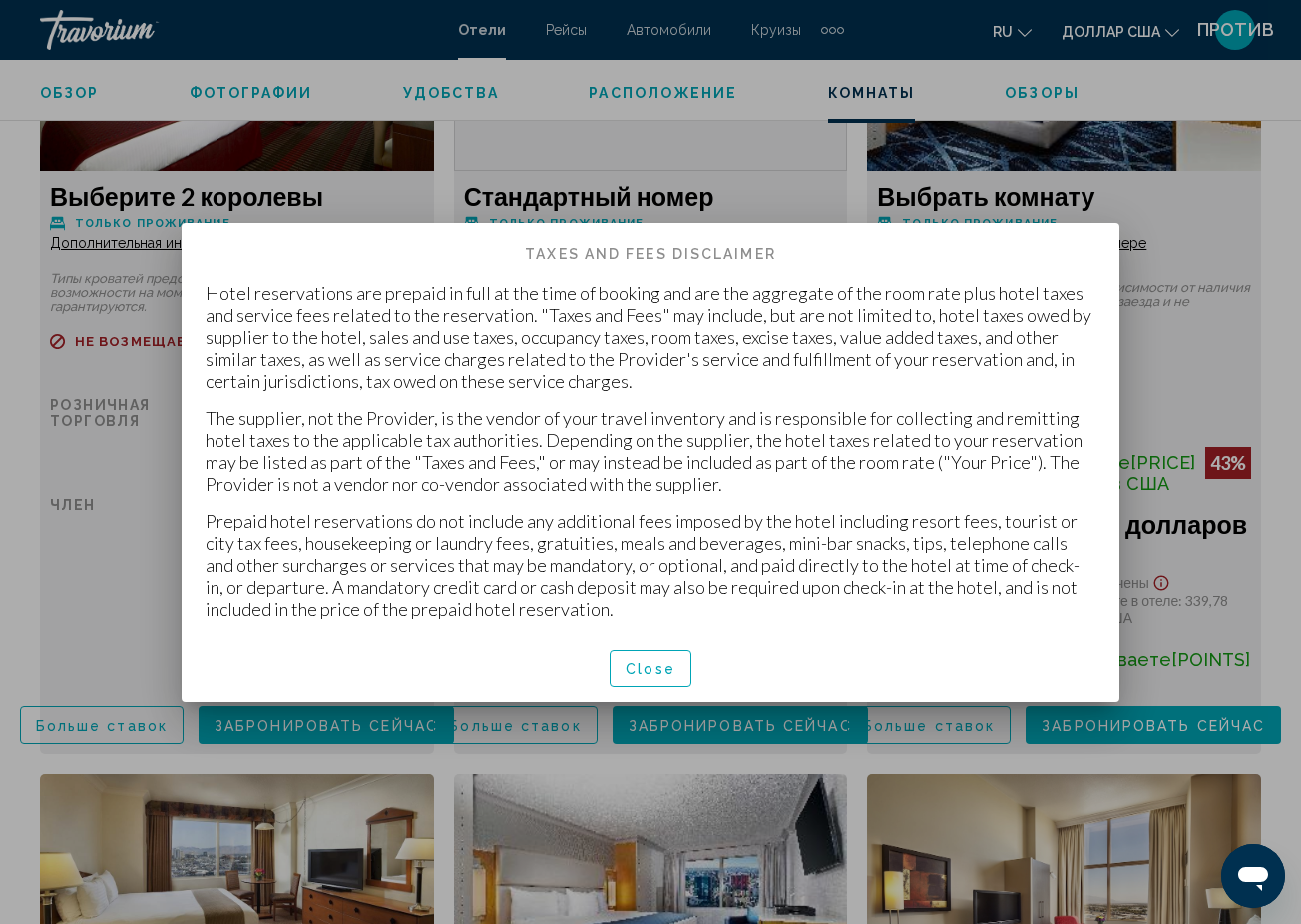 scroll, scrollTop: 0, scrollLeft: 0, axis: both 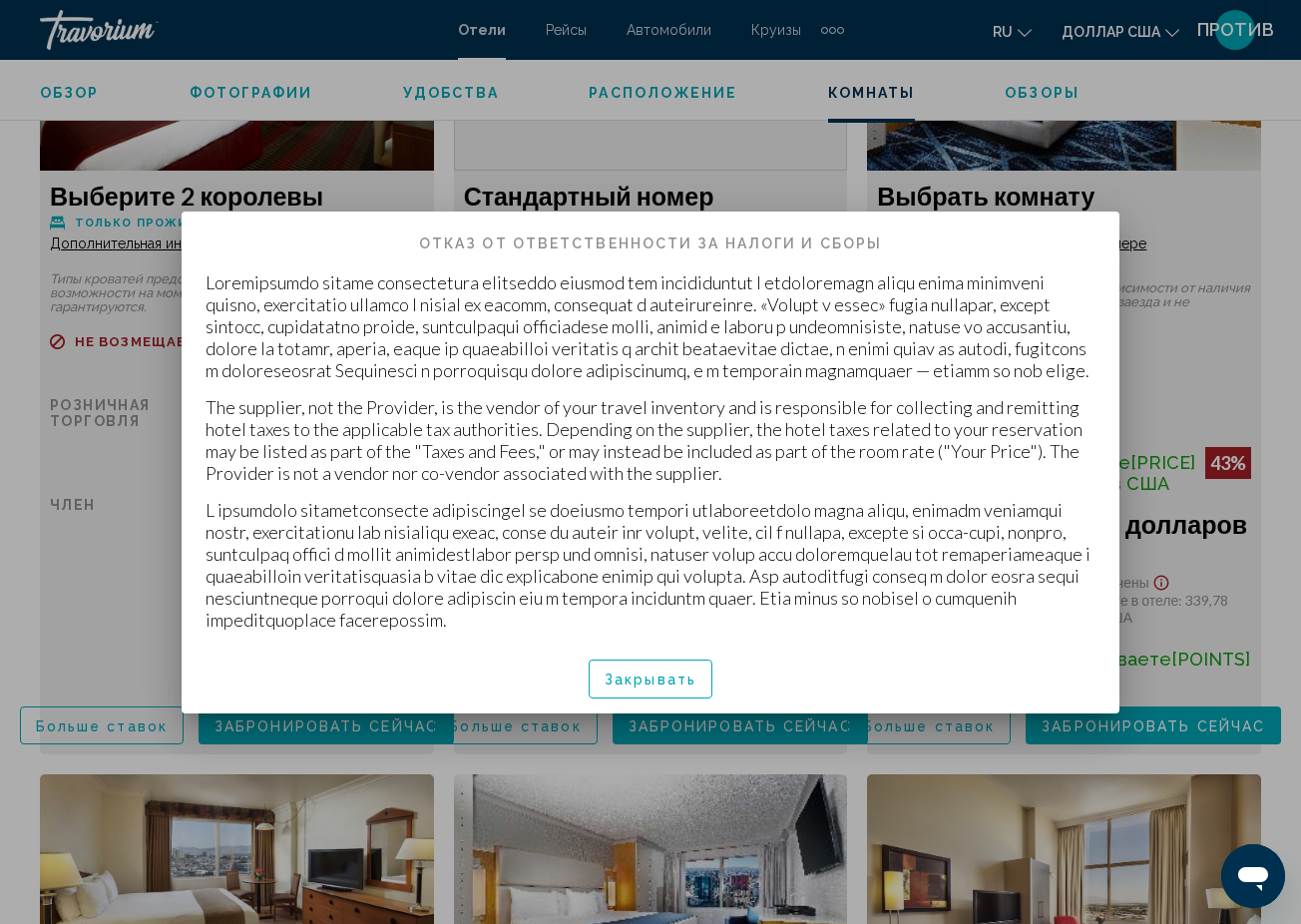 click at bounding box center [650, 462] 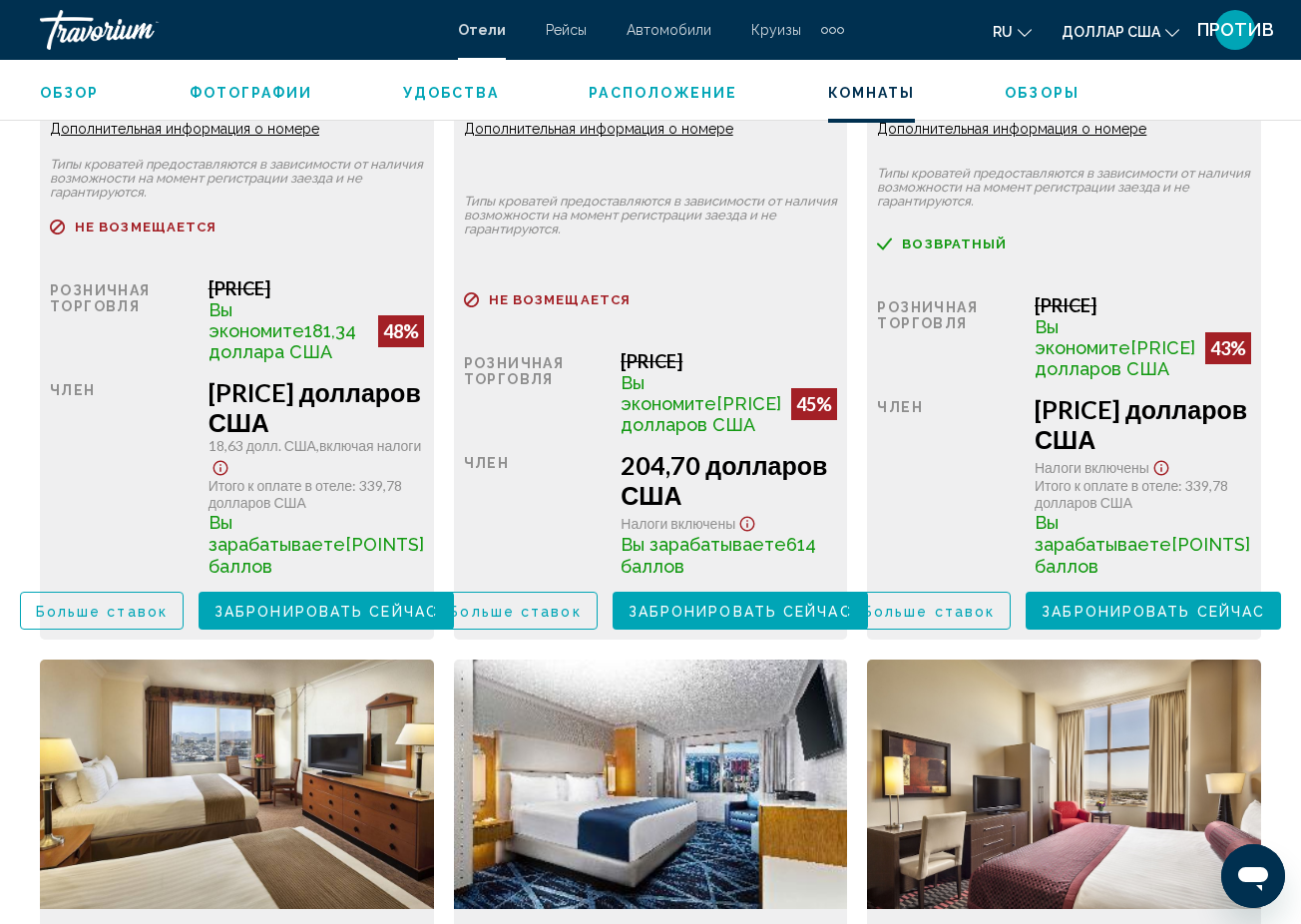 scroll, scrollTop: 3323, scrollLeft: 0, axis: vertical 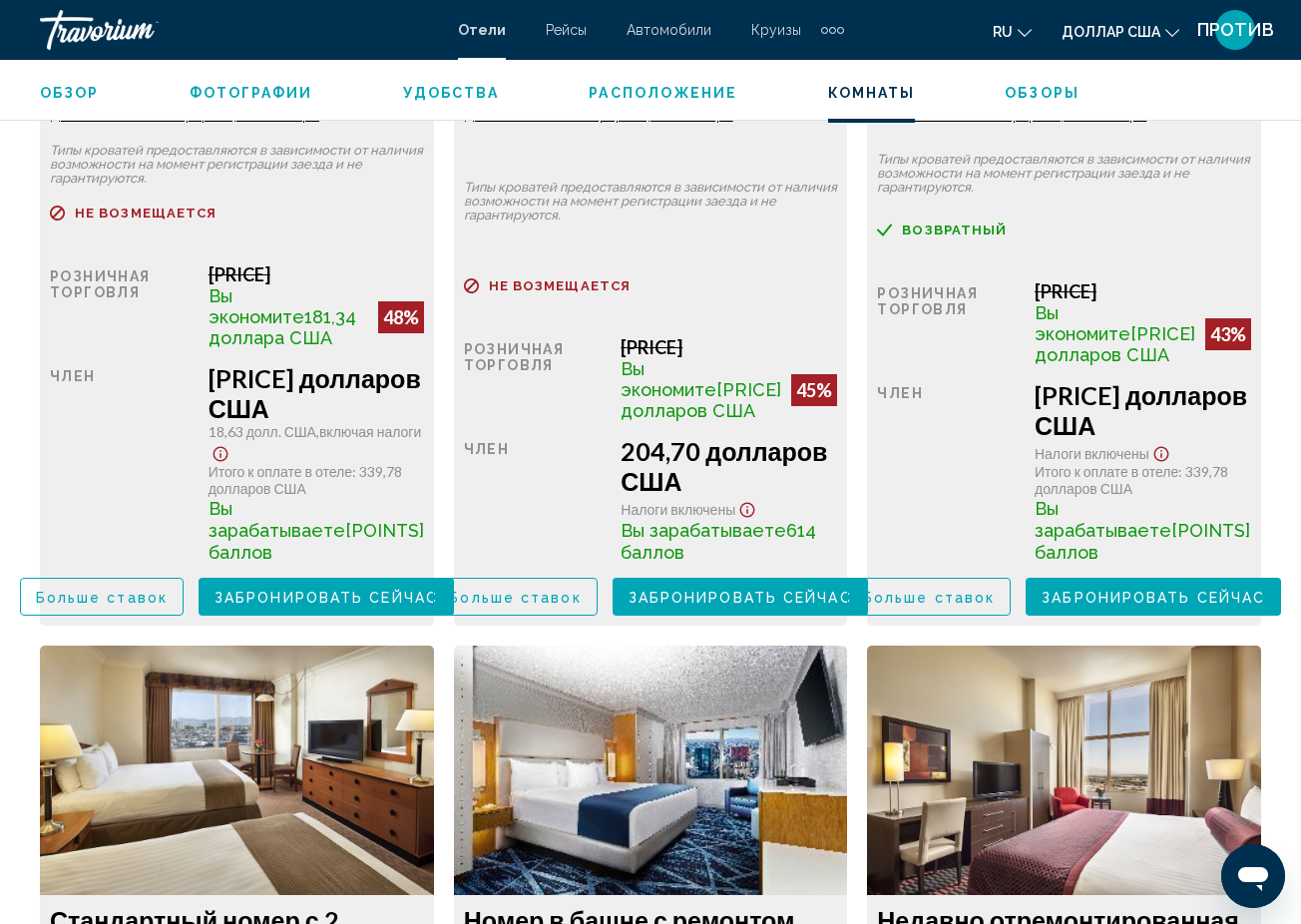click 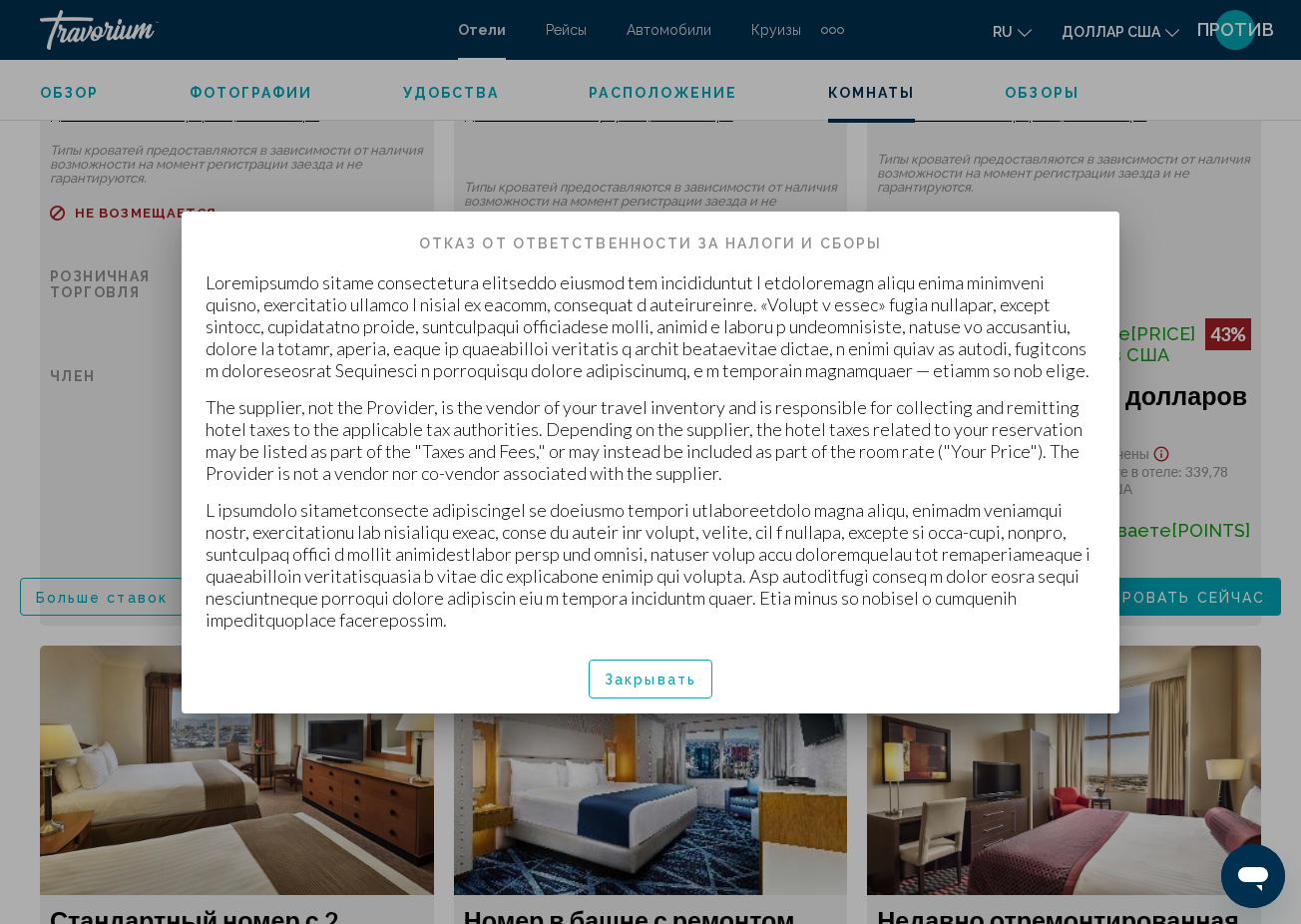 click at bounding box center [650, 462] 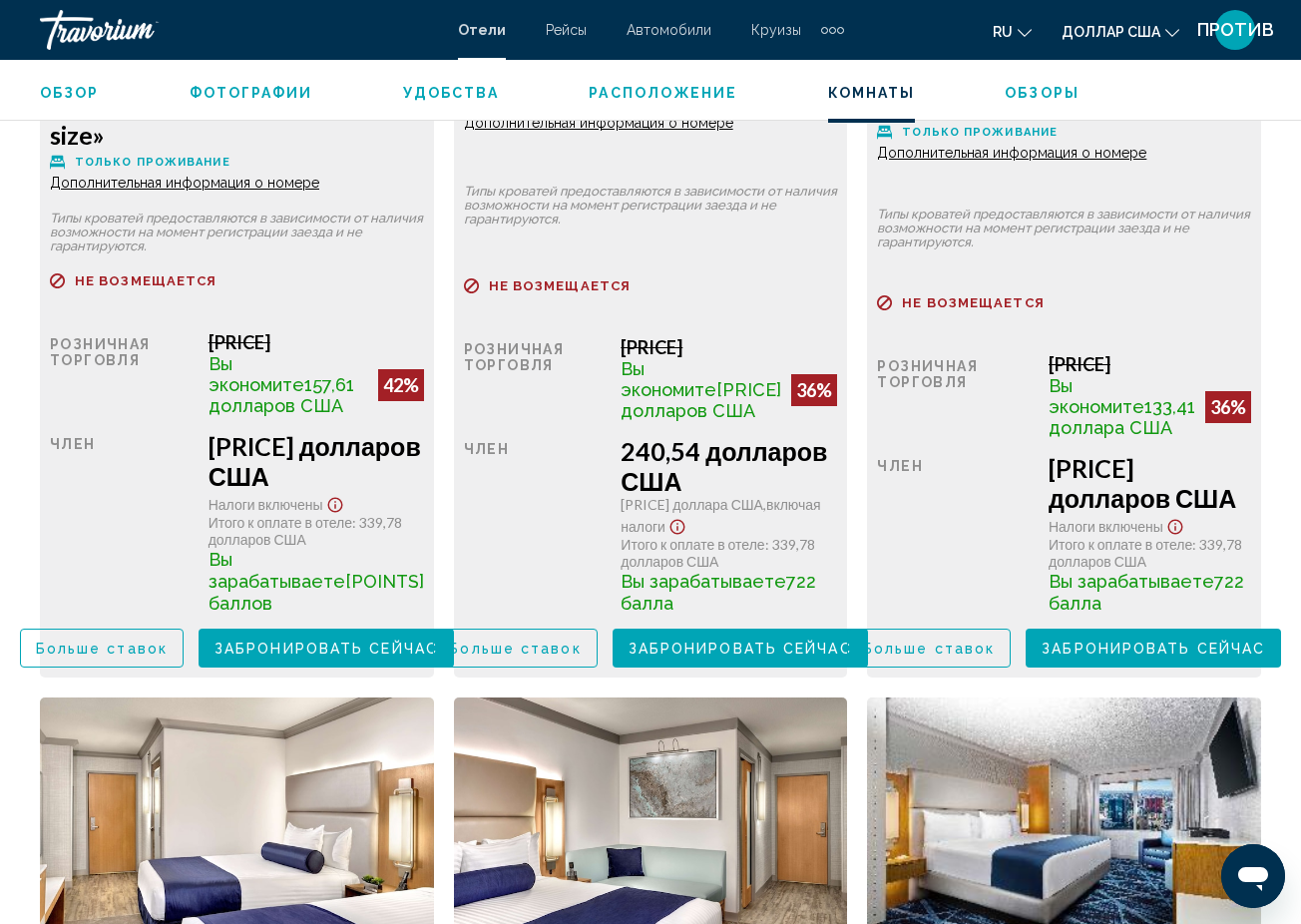 scroll, scrollTop: 4172, scrollLeft: 0, axis: vertical 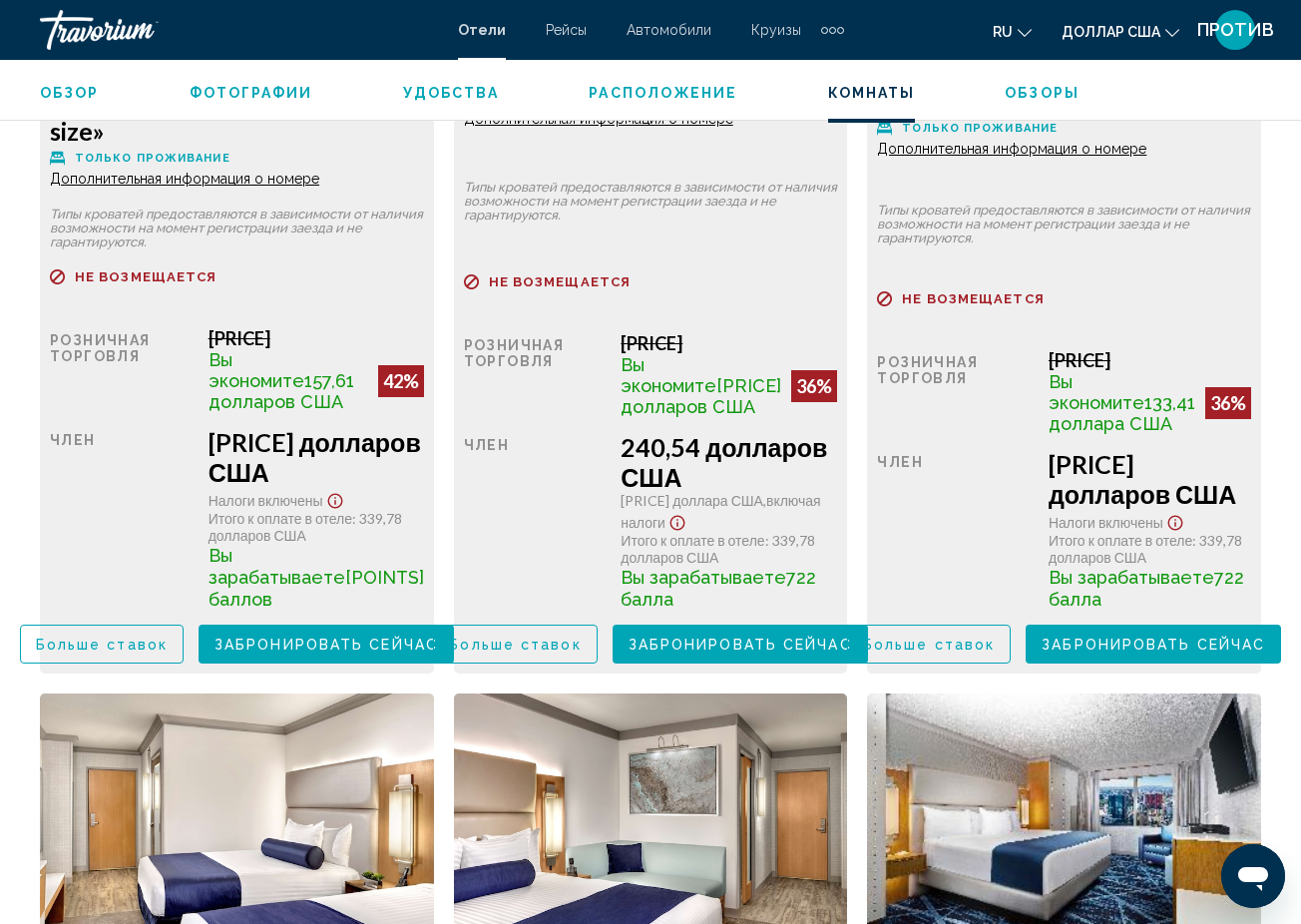 click 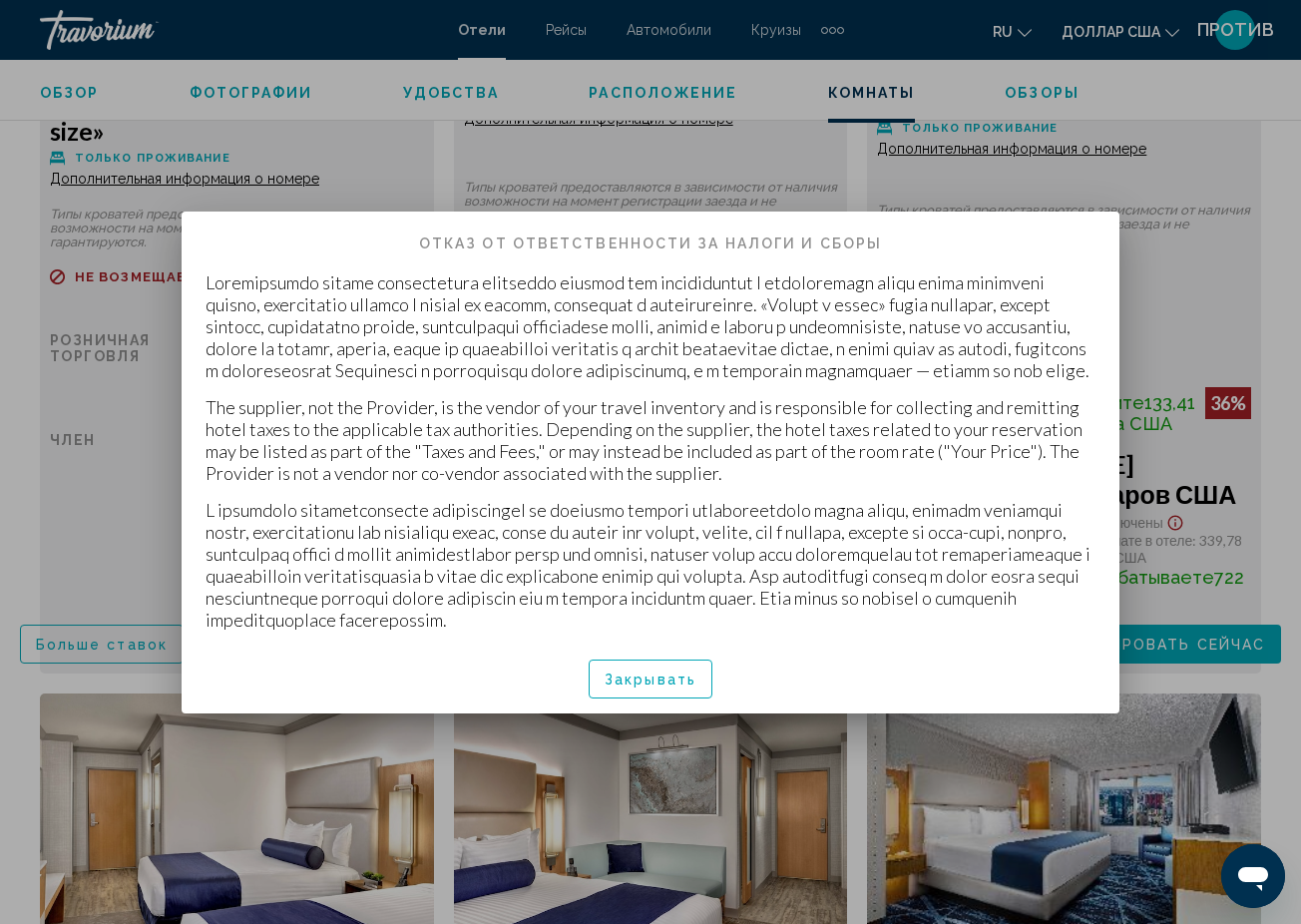 click at bounding box center (650, 462) 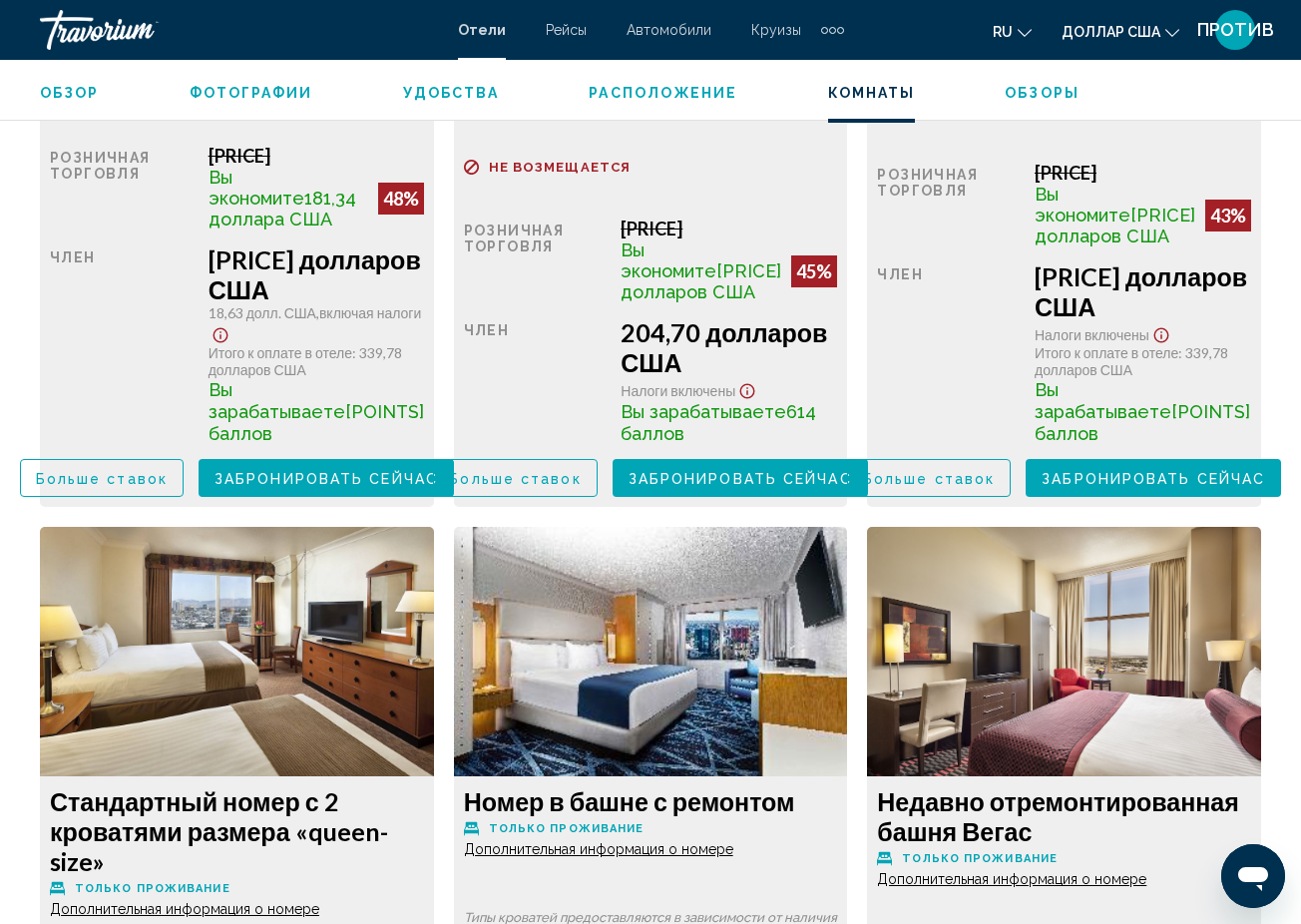 scroll, scrollTop: 3417, scrollLeft: 0, axis: vertical 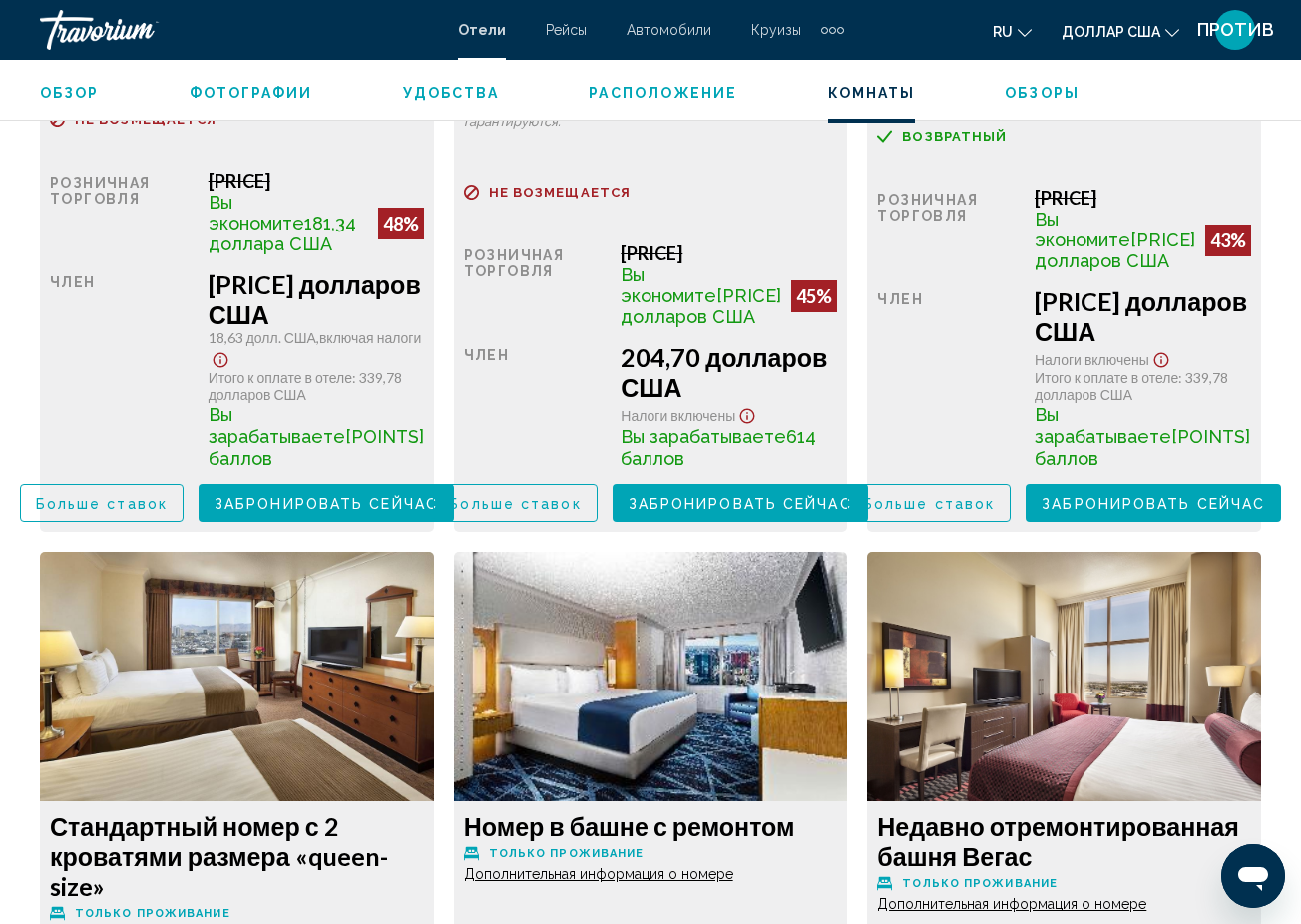 click on "Забронировать сейчас" at bounding box center (326, 504) 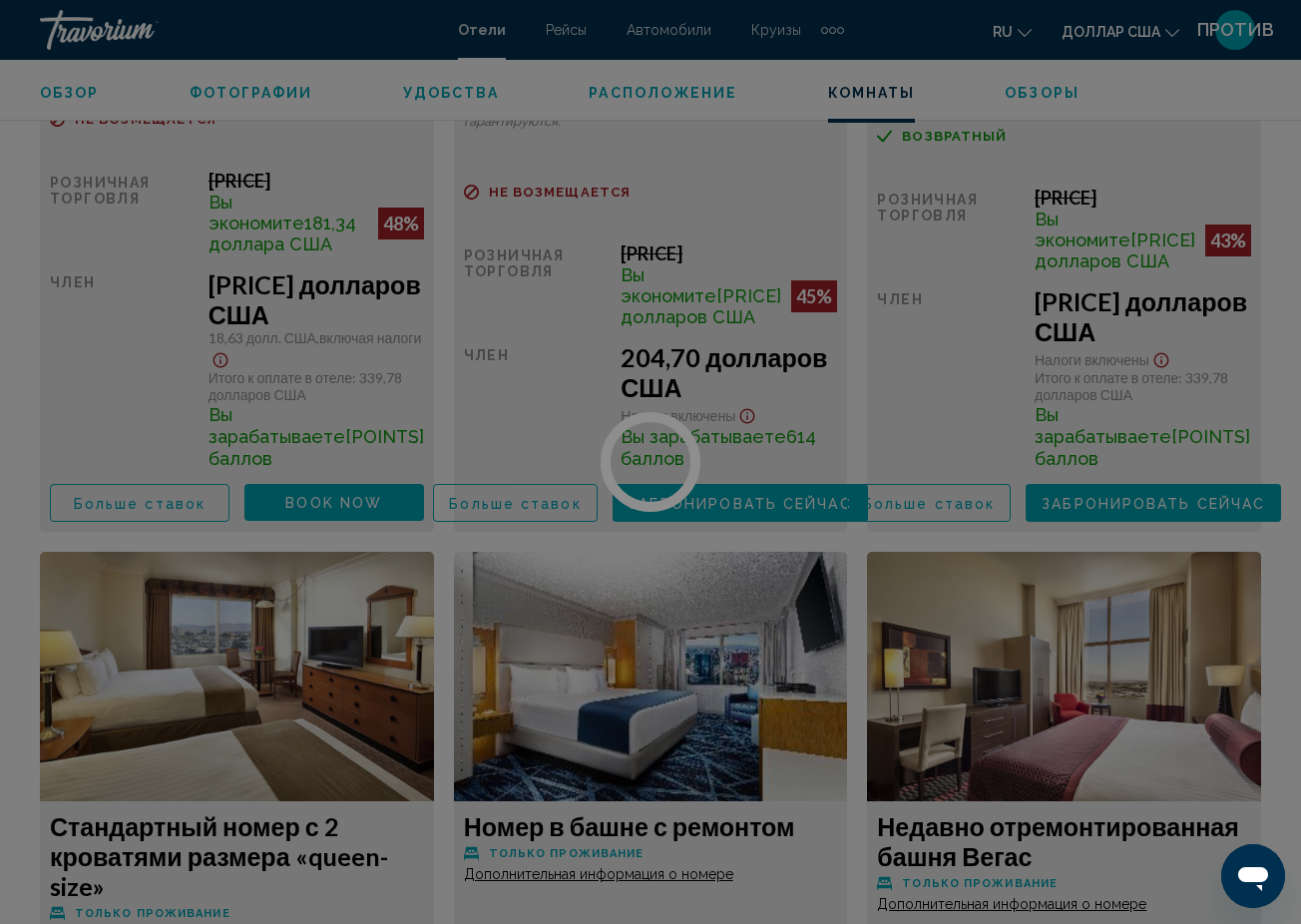 scroll, scrollTop: 0, scrollLeft: 0, axis: both 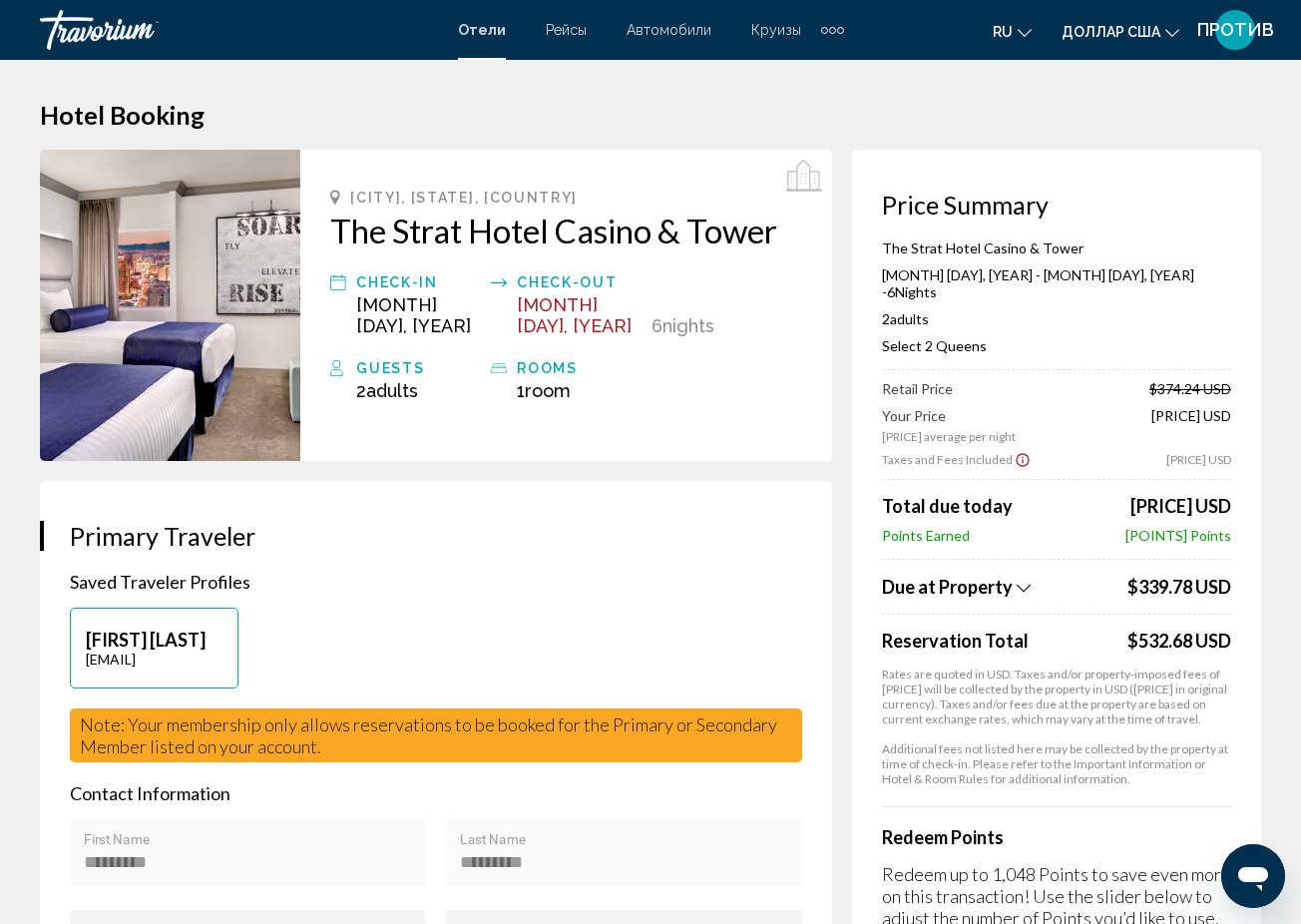 click 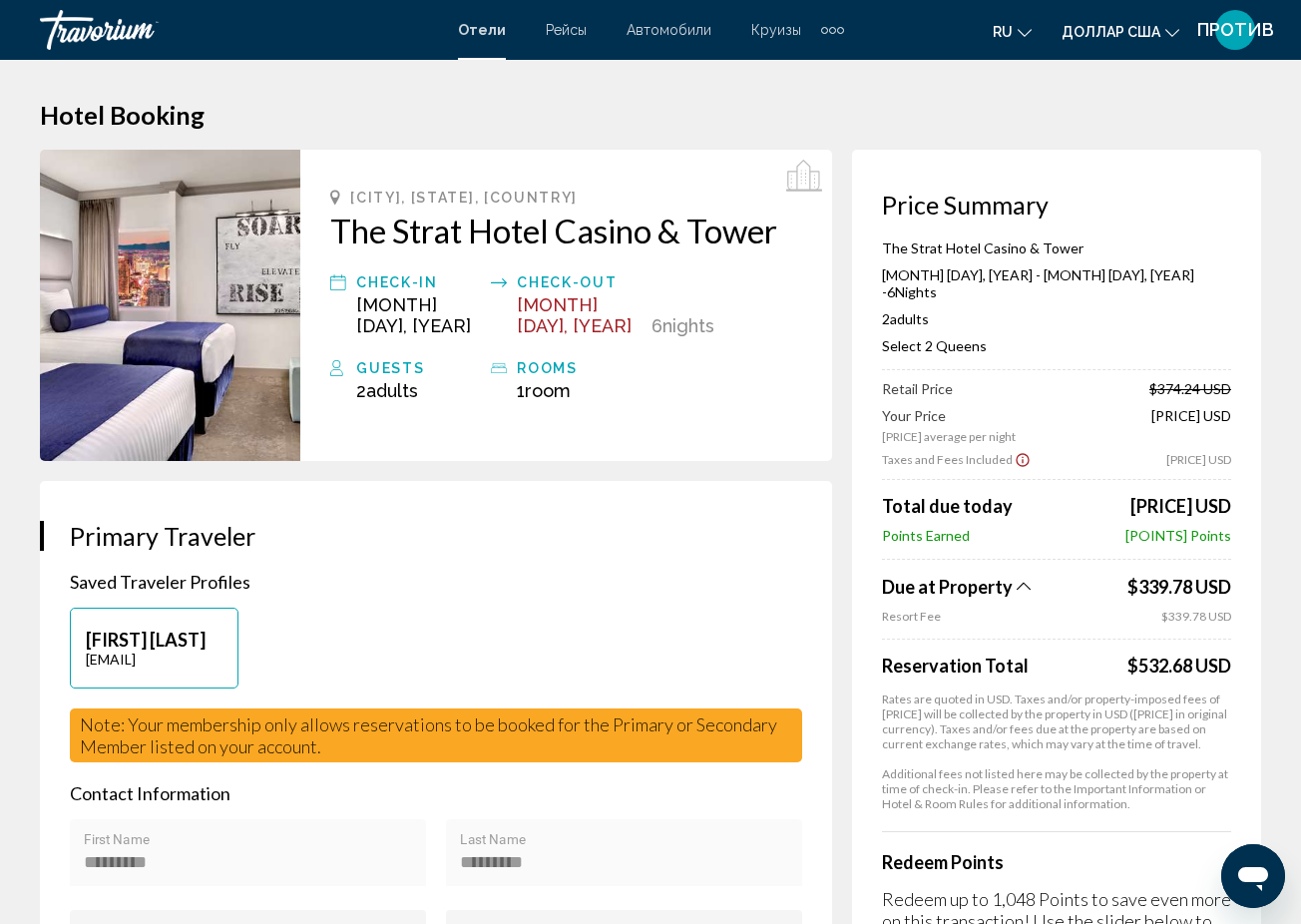 click 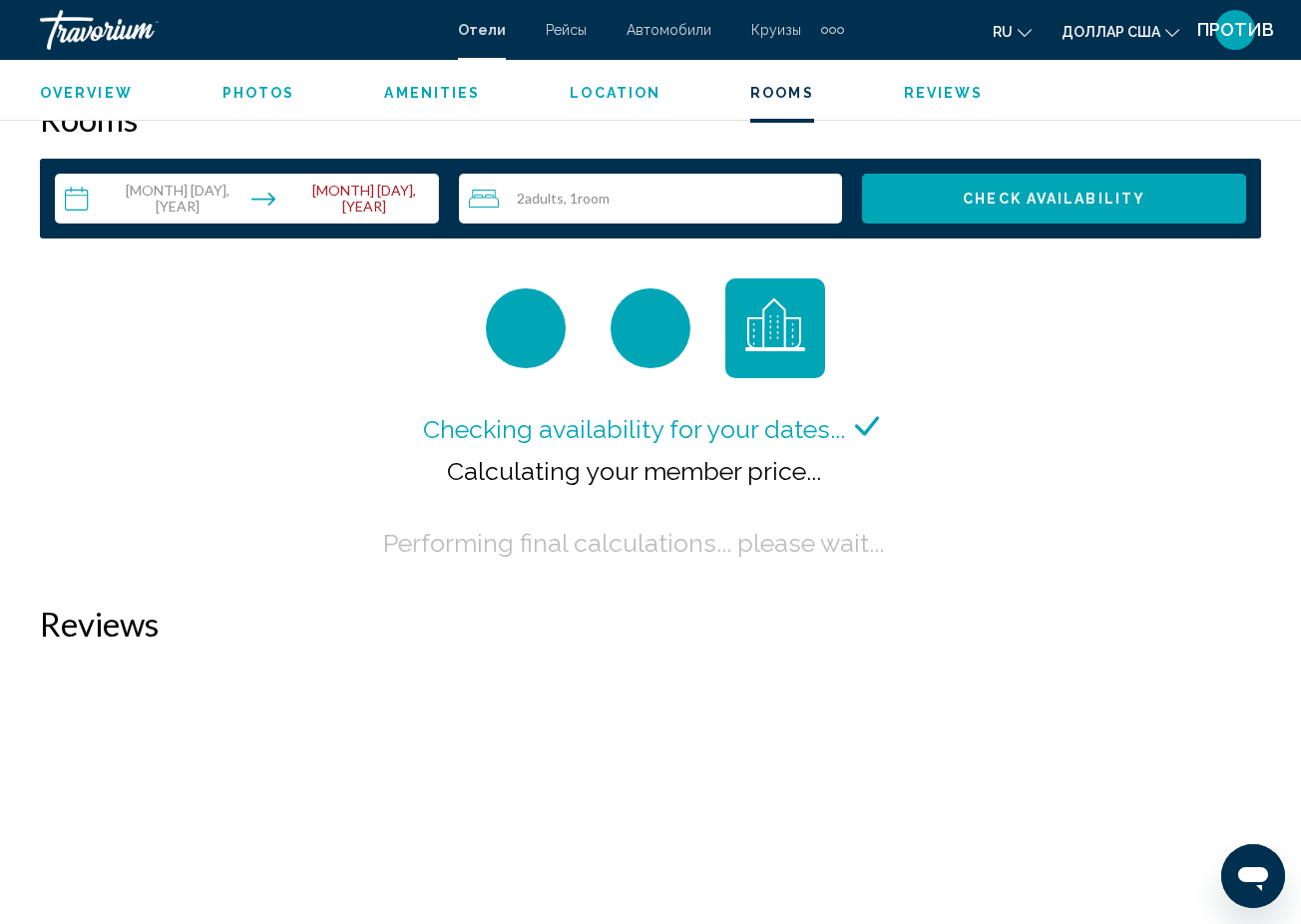 scroll, scrollTop: 2864, scrollLeft: 0, axis: vertical 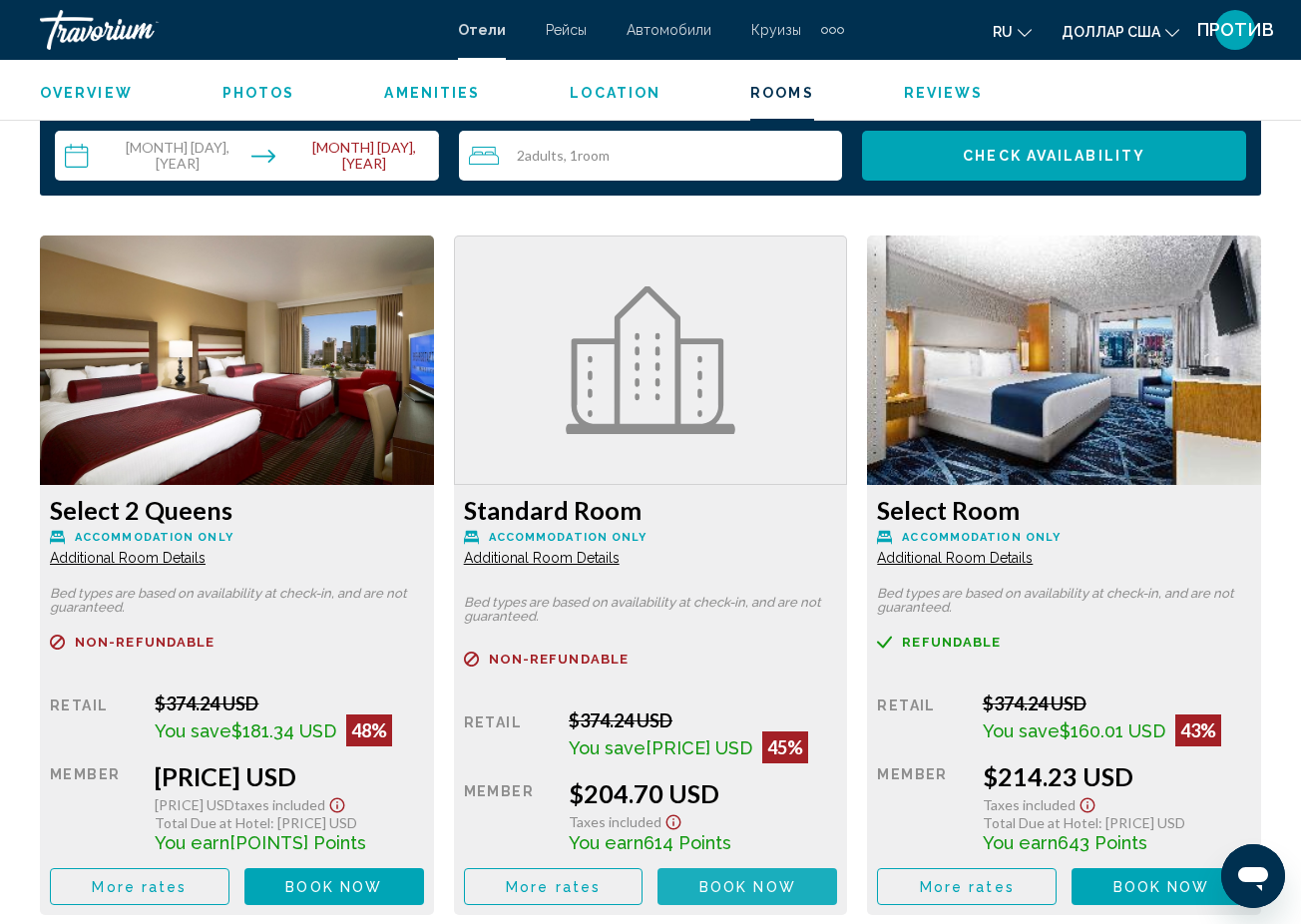 click on "Book now" at bounding box center [747, 887] 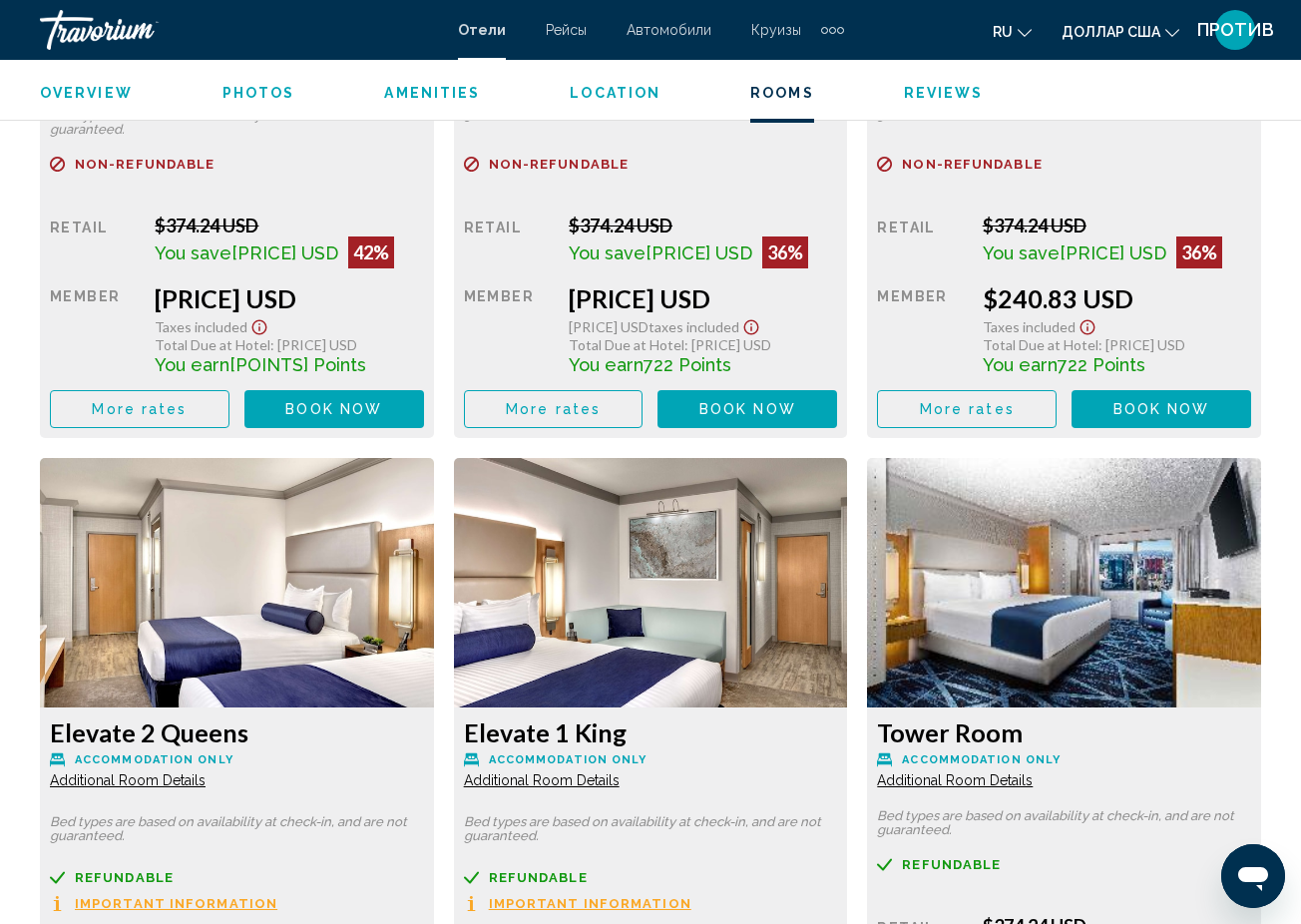 scroll, scrollTop: 4165, scrollLeft: 0, axis: vertical 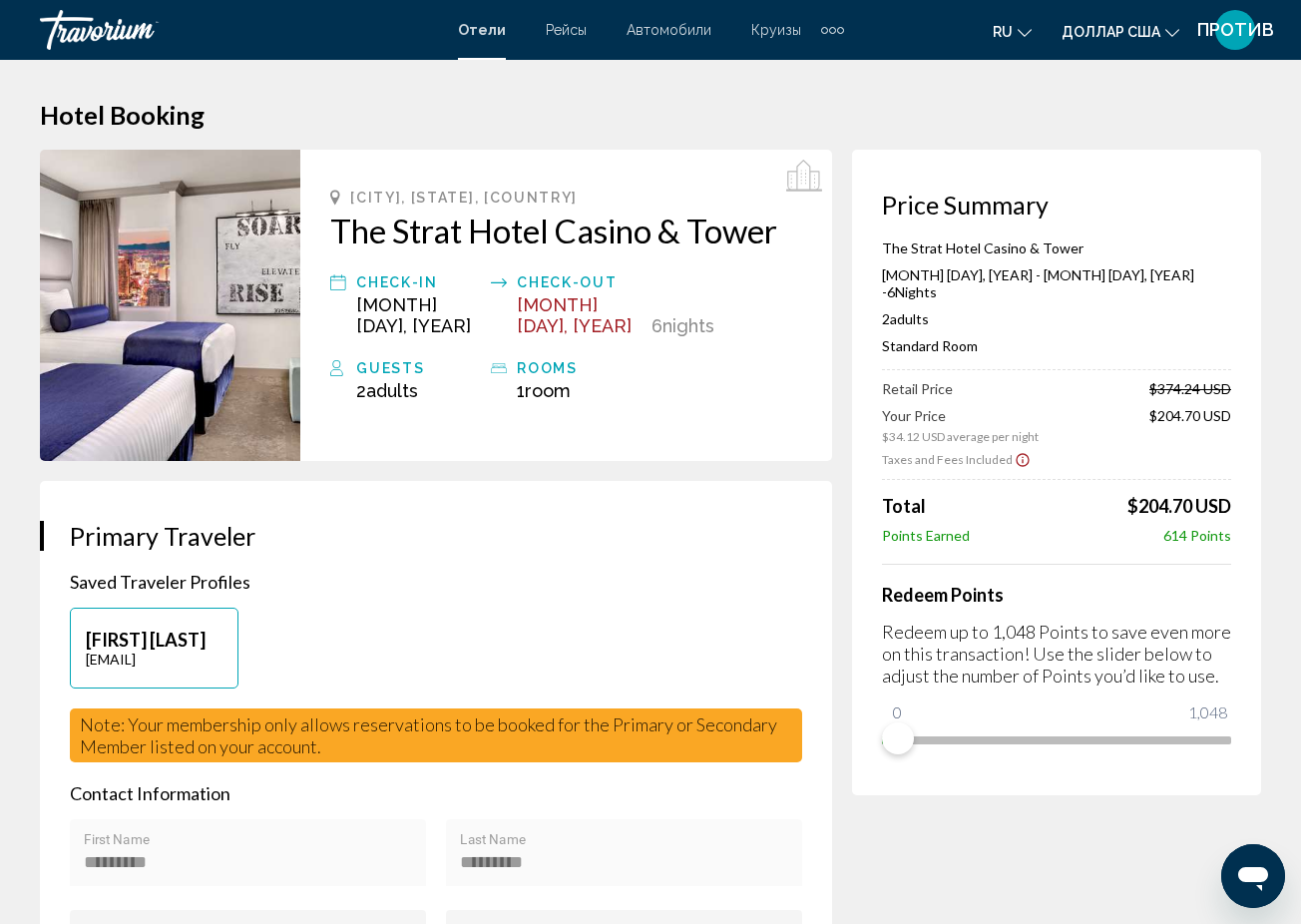 click 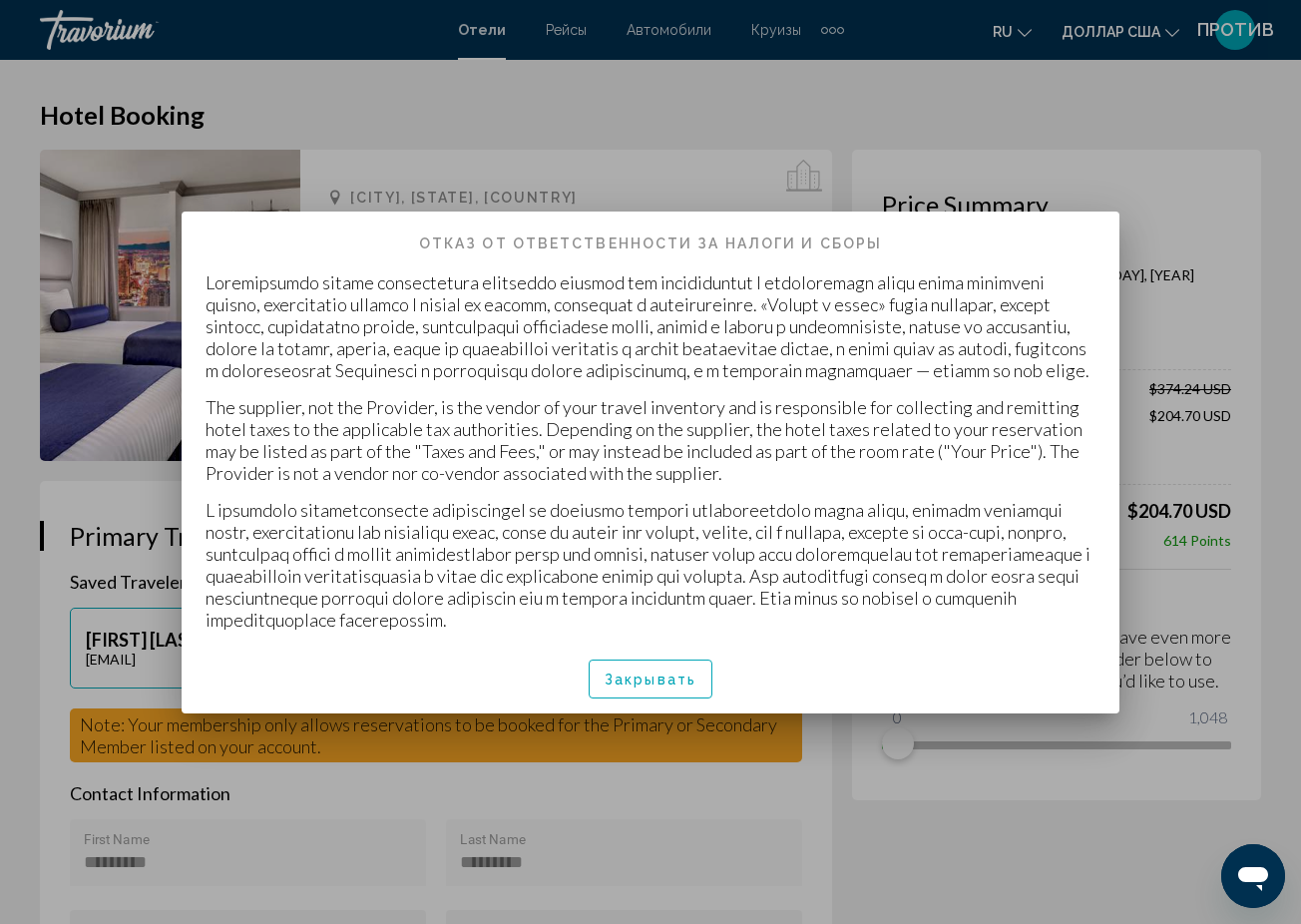 click at bounding box center [650, 462] 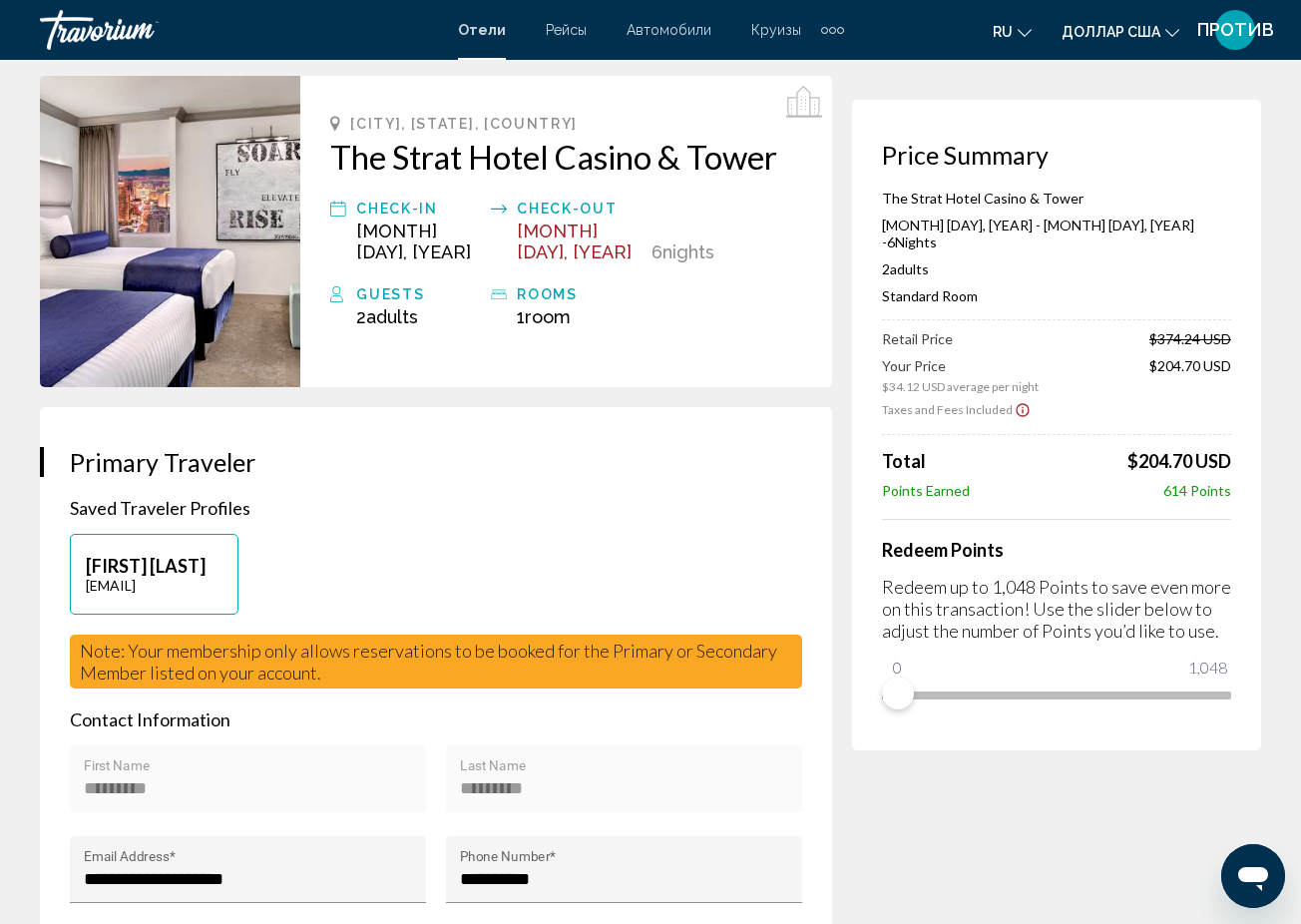 scroll, scrollTop: 0, scrollLeft: 0, axis: both 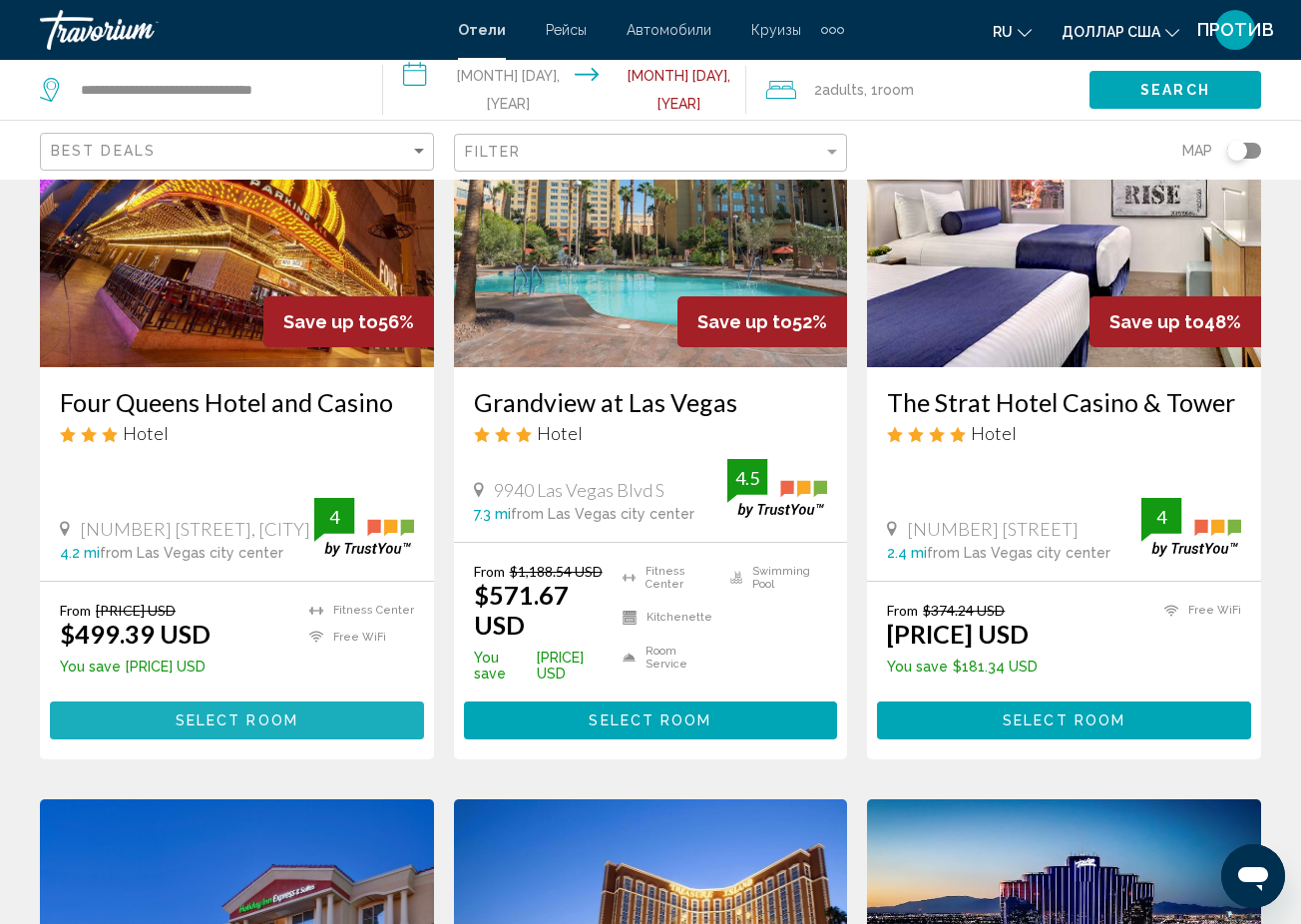 click on "Select Room" at bounding box center (236, 721) 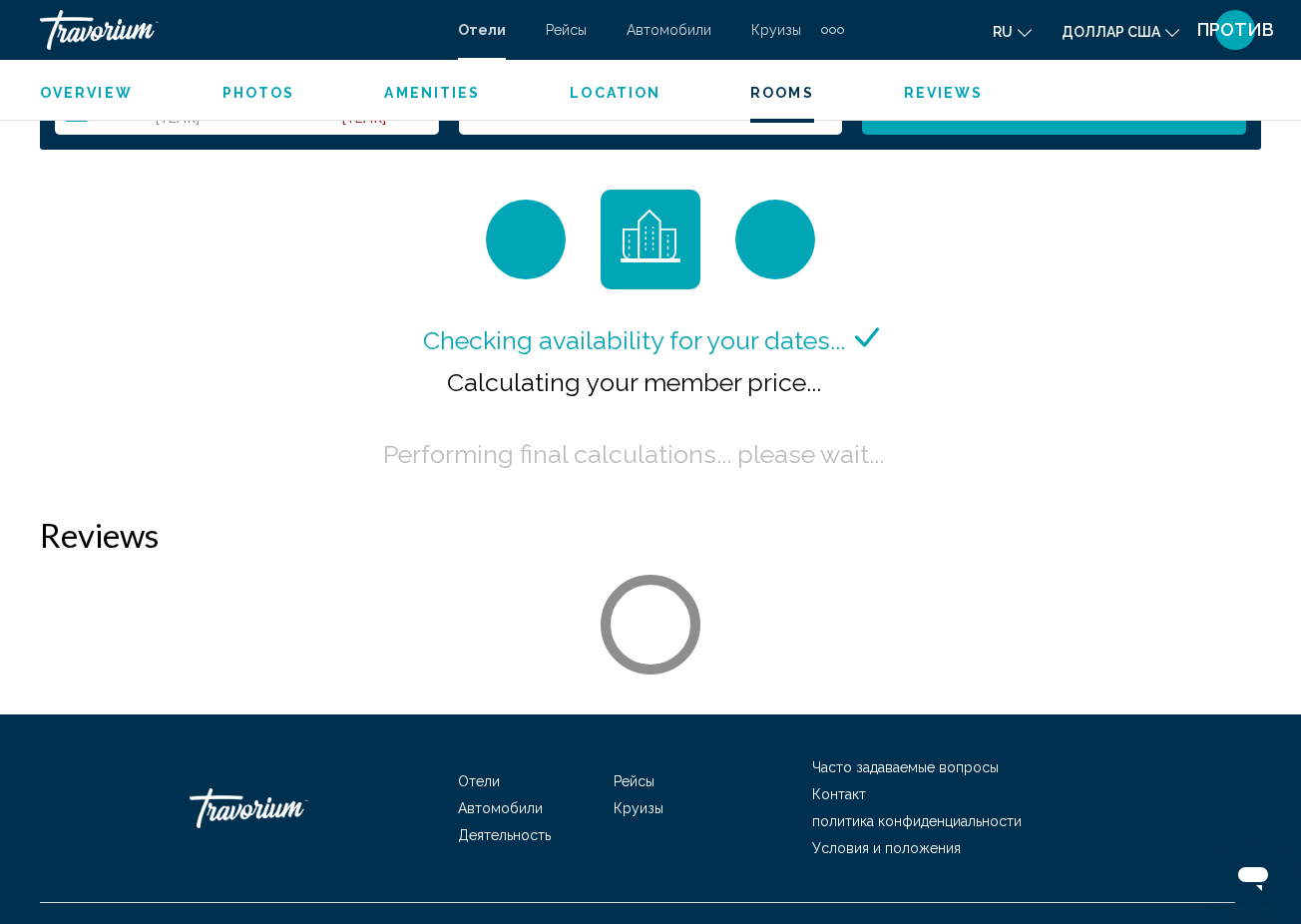 scroll, scrollTop: 3020, scrollLeft: 0, axis: vertical 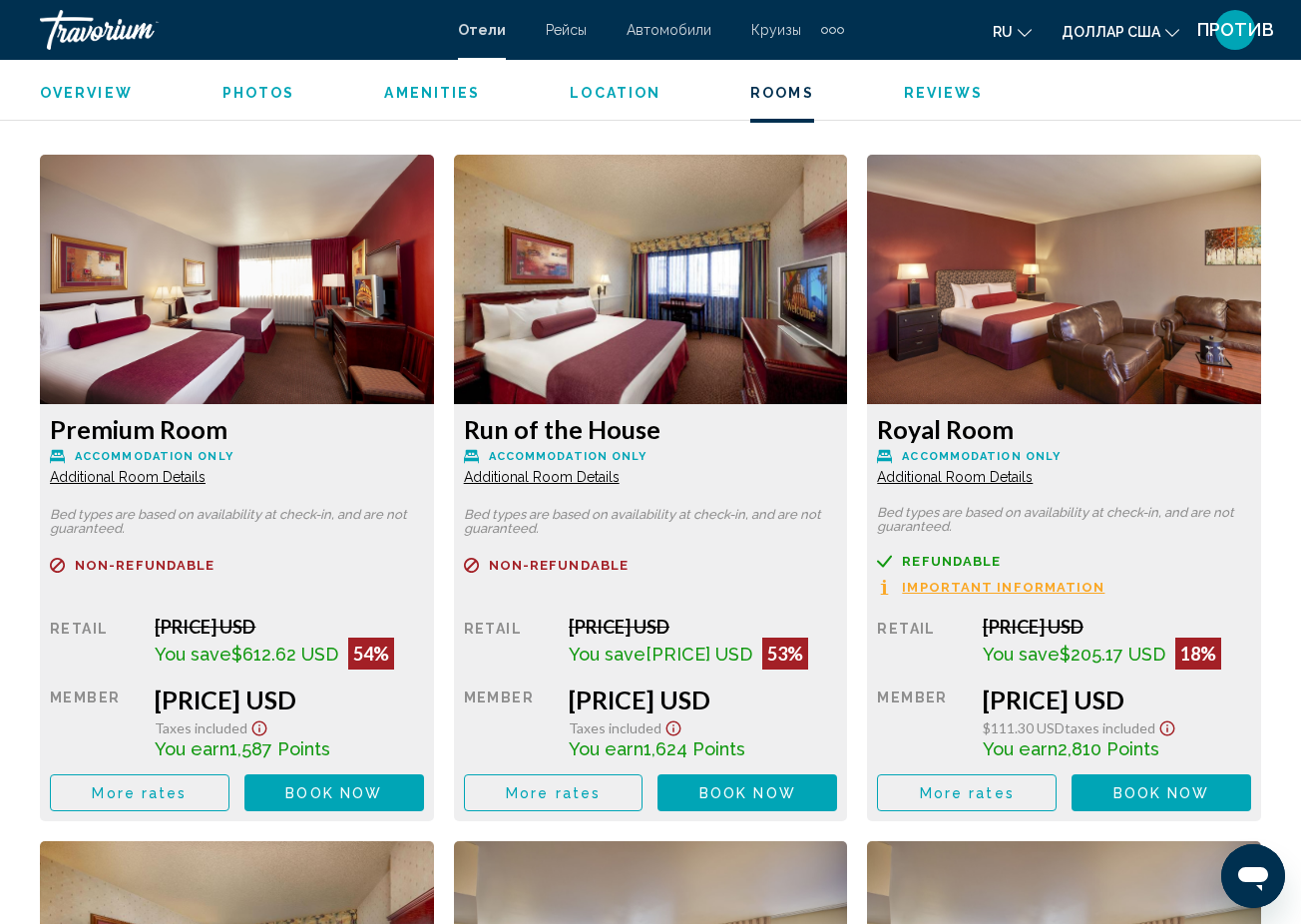 click 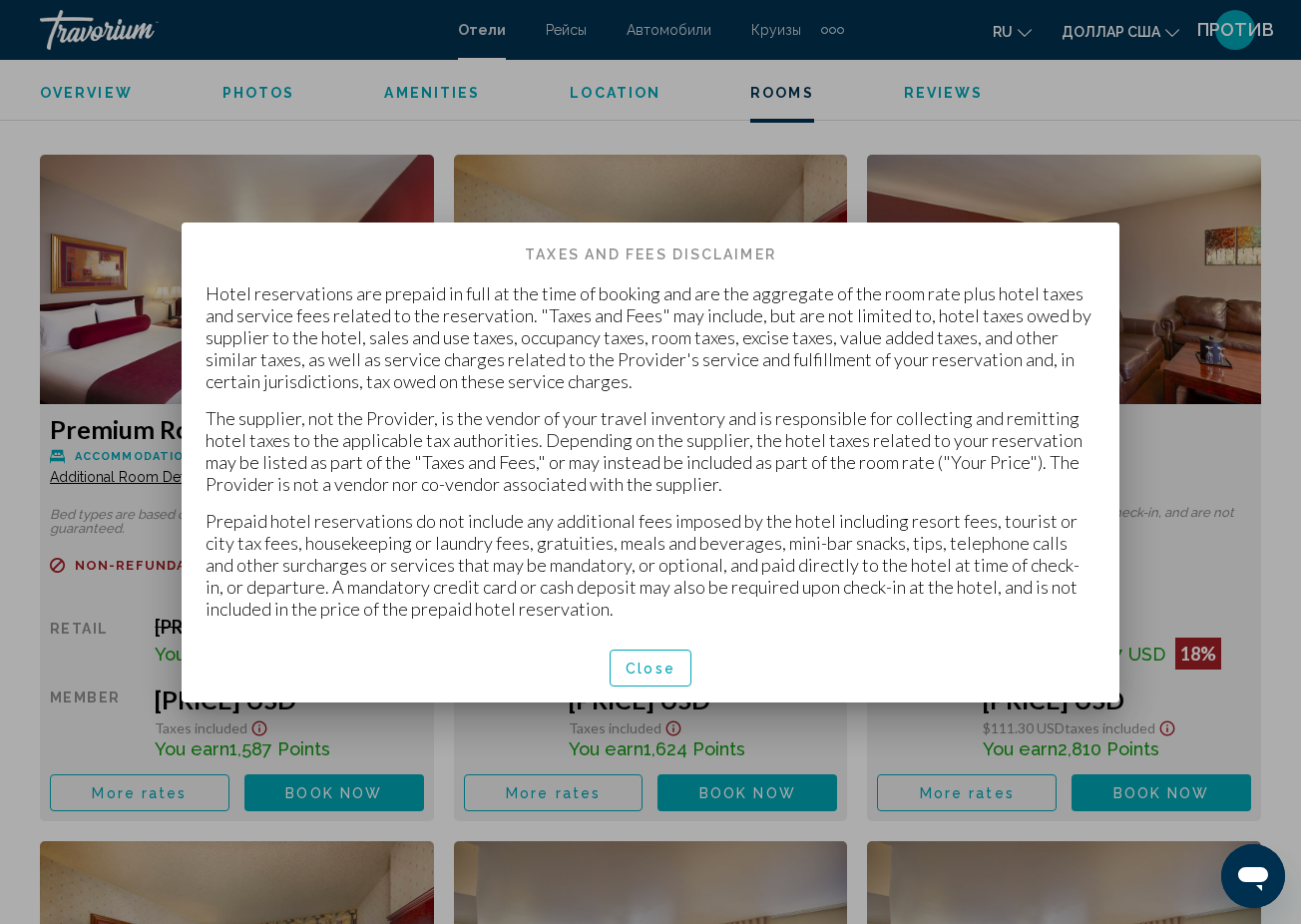 scroll, scrollTop: 0, scrollLeft: 0, axis: both 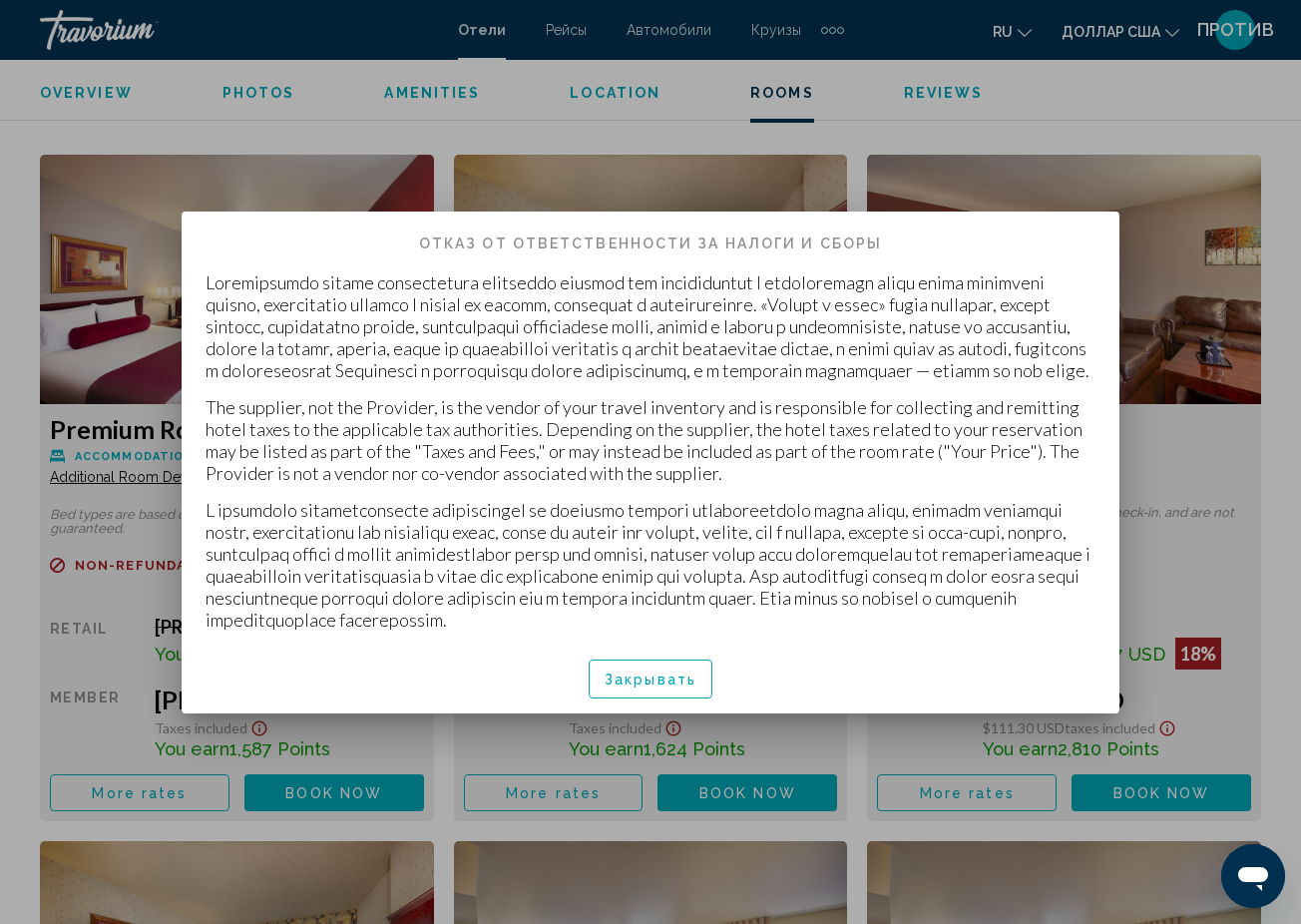 click at bounding box center [650, 462] 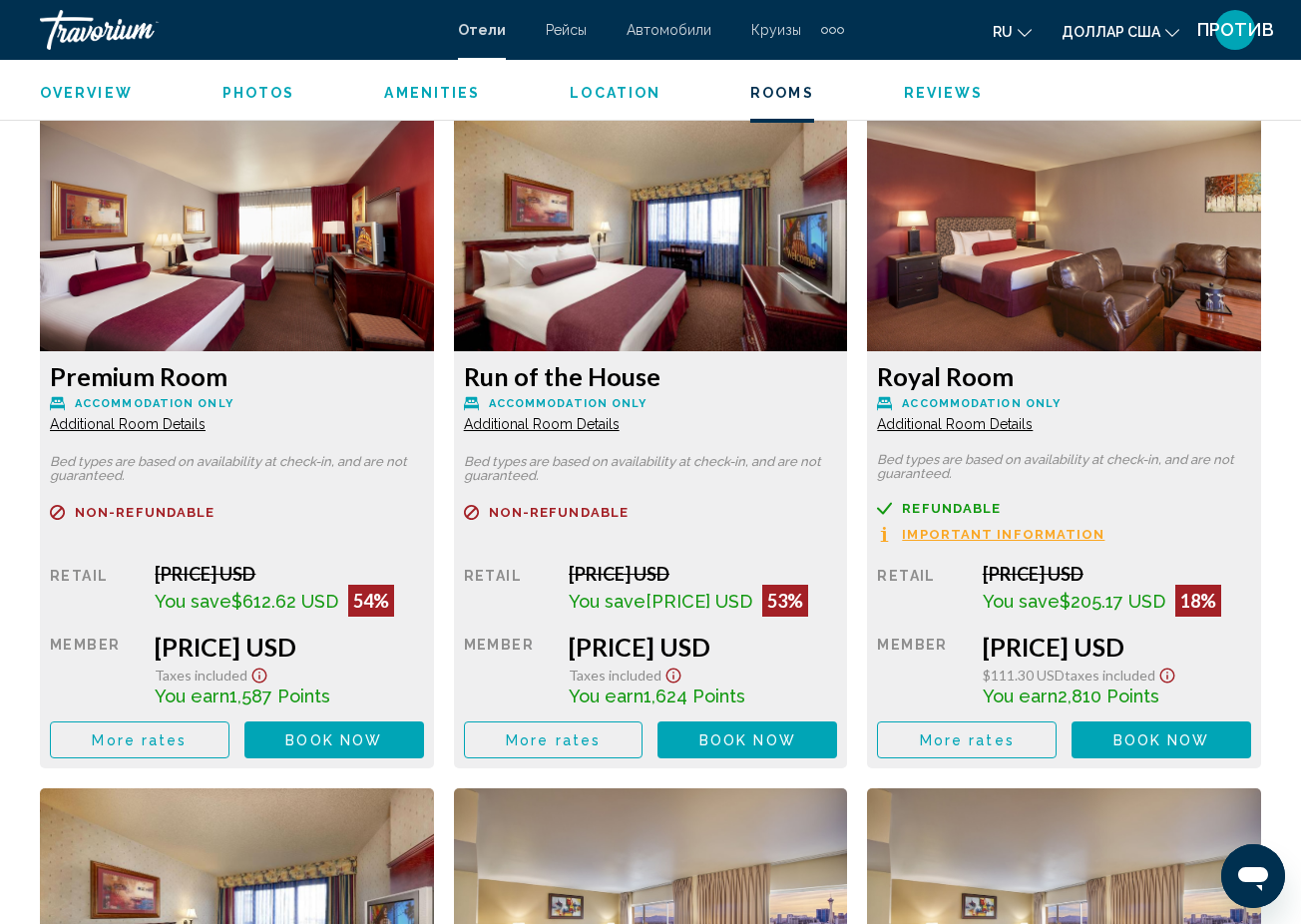 scroll, scrollTop: 3150, scrollLeft: 0, axis: vertical 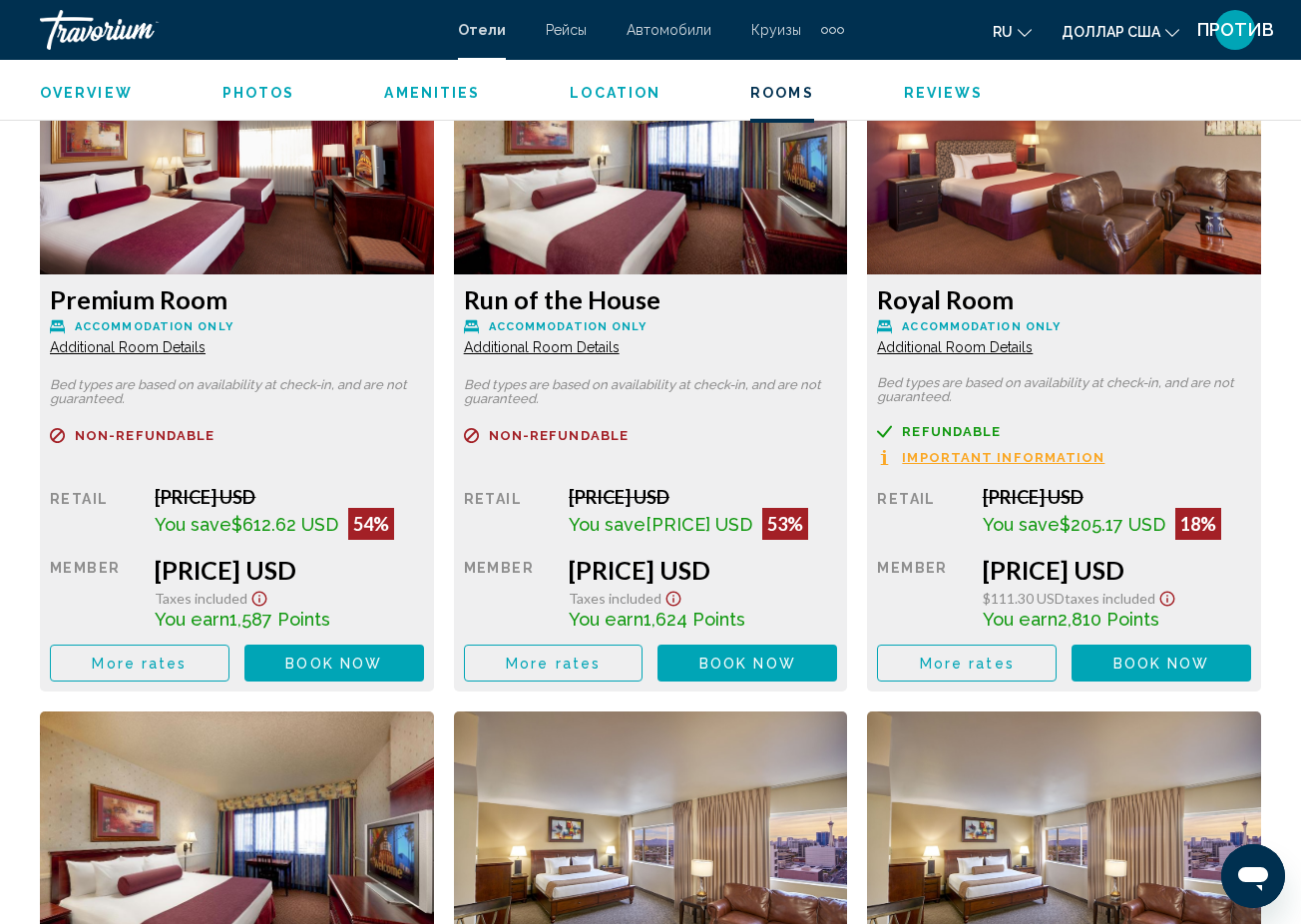 click 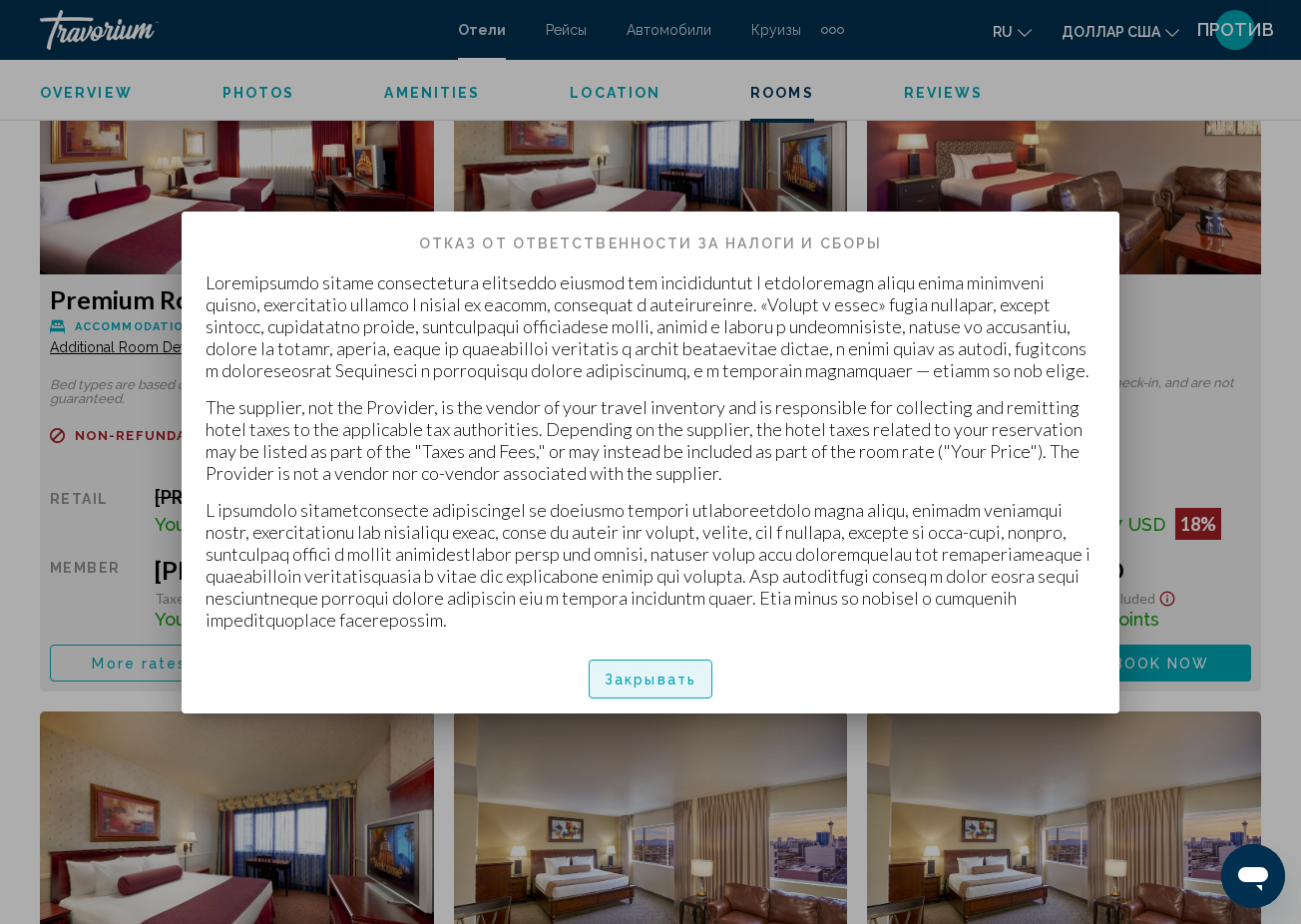 click on "Закрывать" at bounding box center (650, 681) 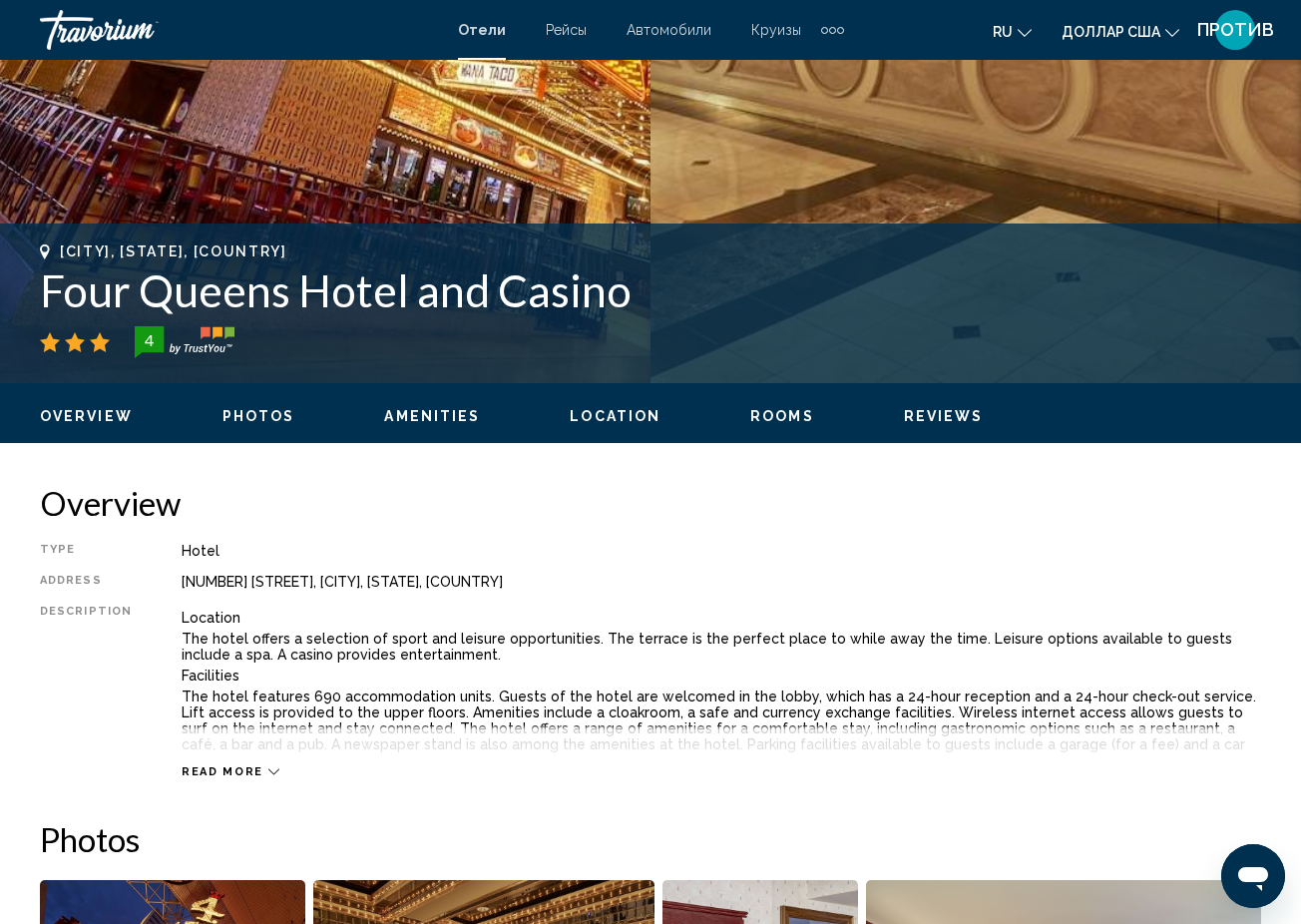 scroll, scrollTop: 0, scrollLeft: 0, axis: both 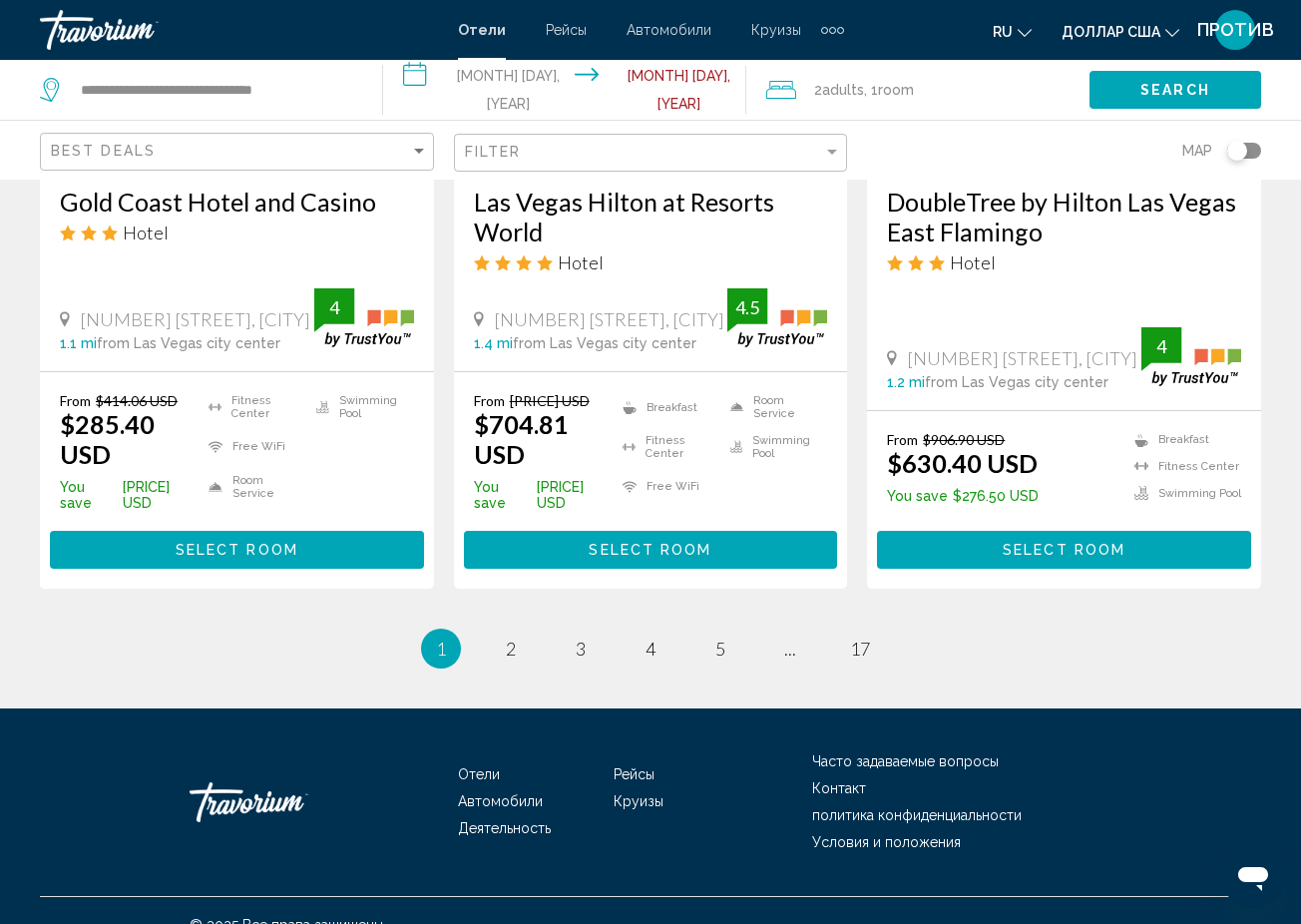 click on "Room" 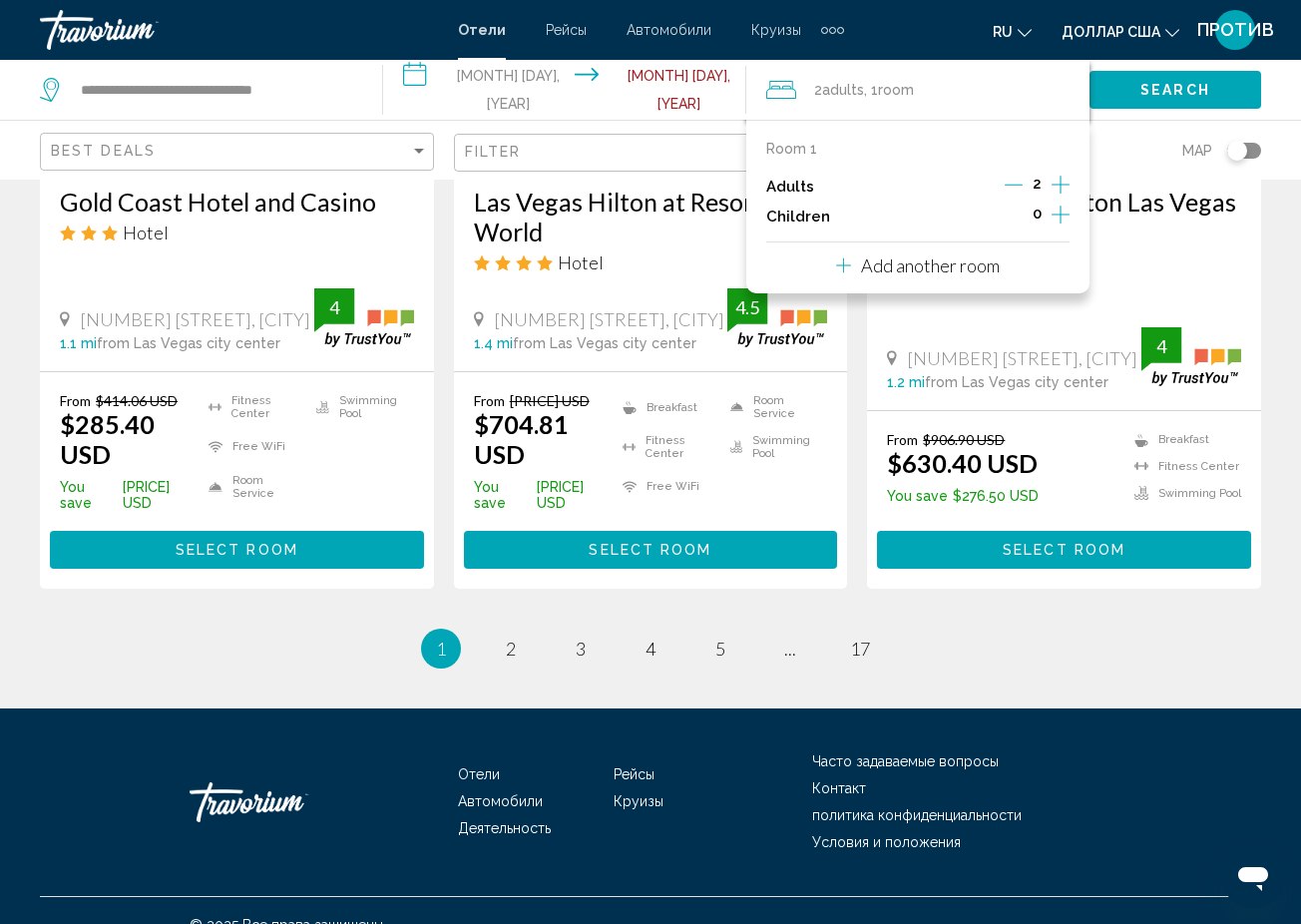 click 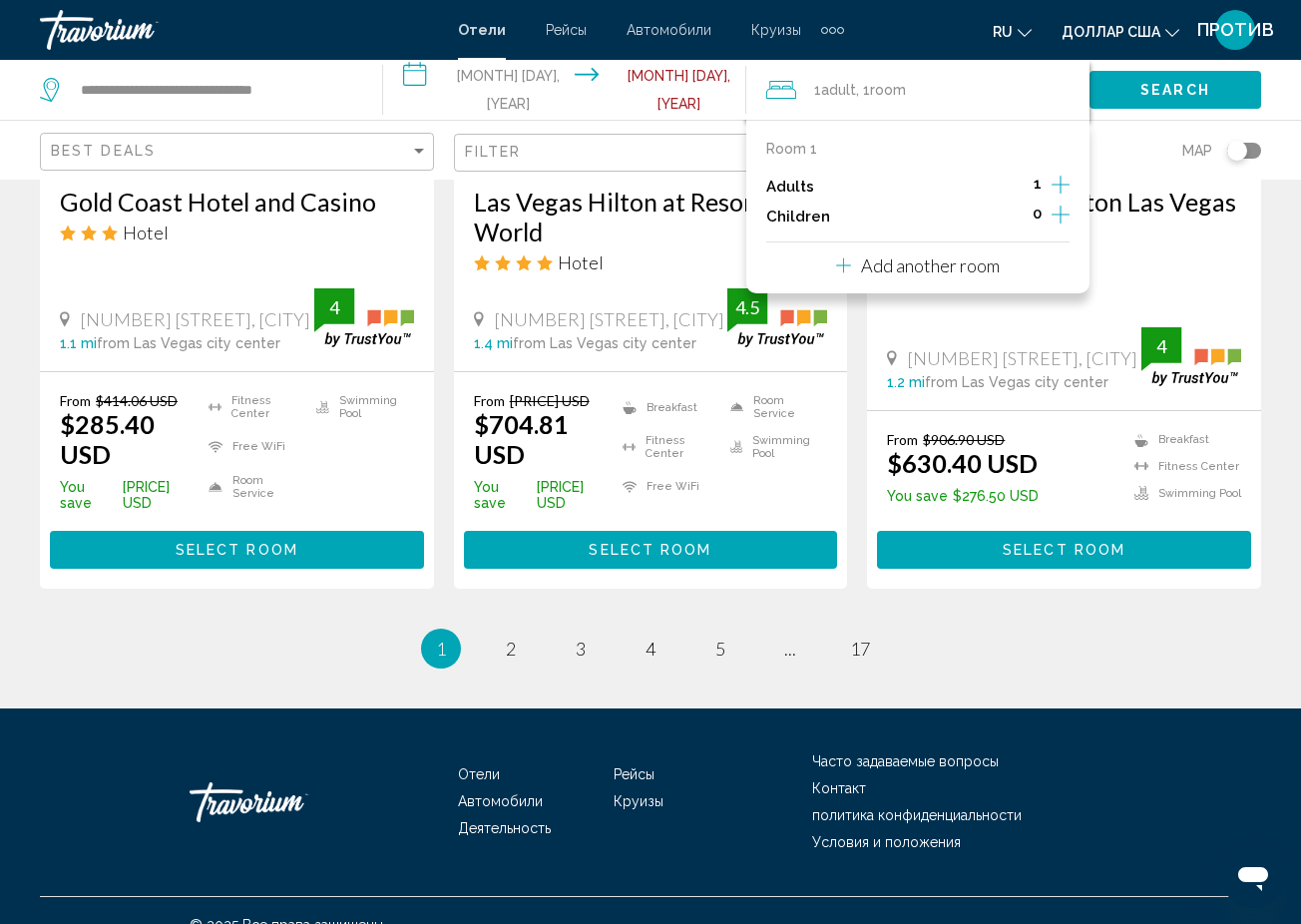 click 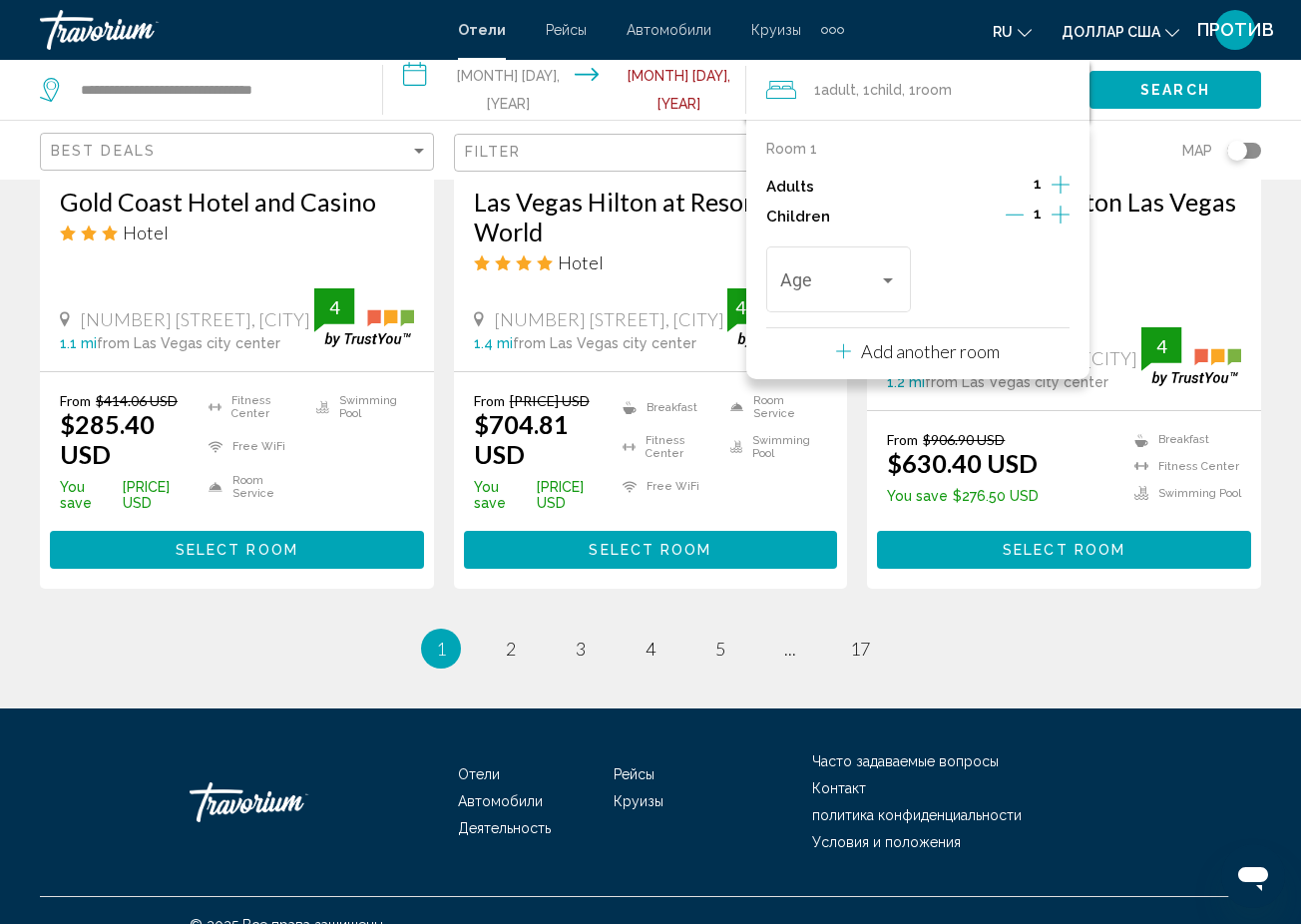 click 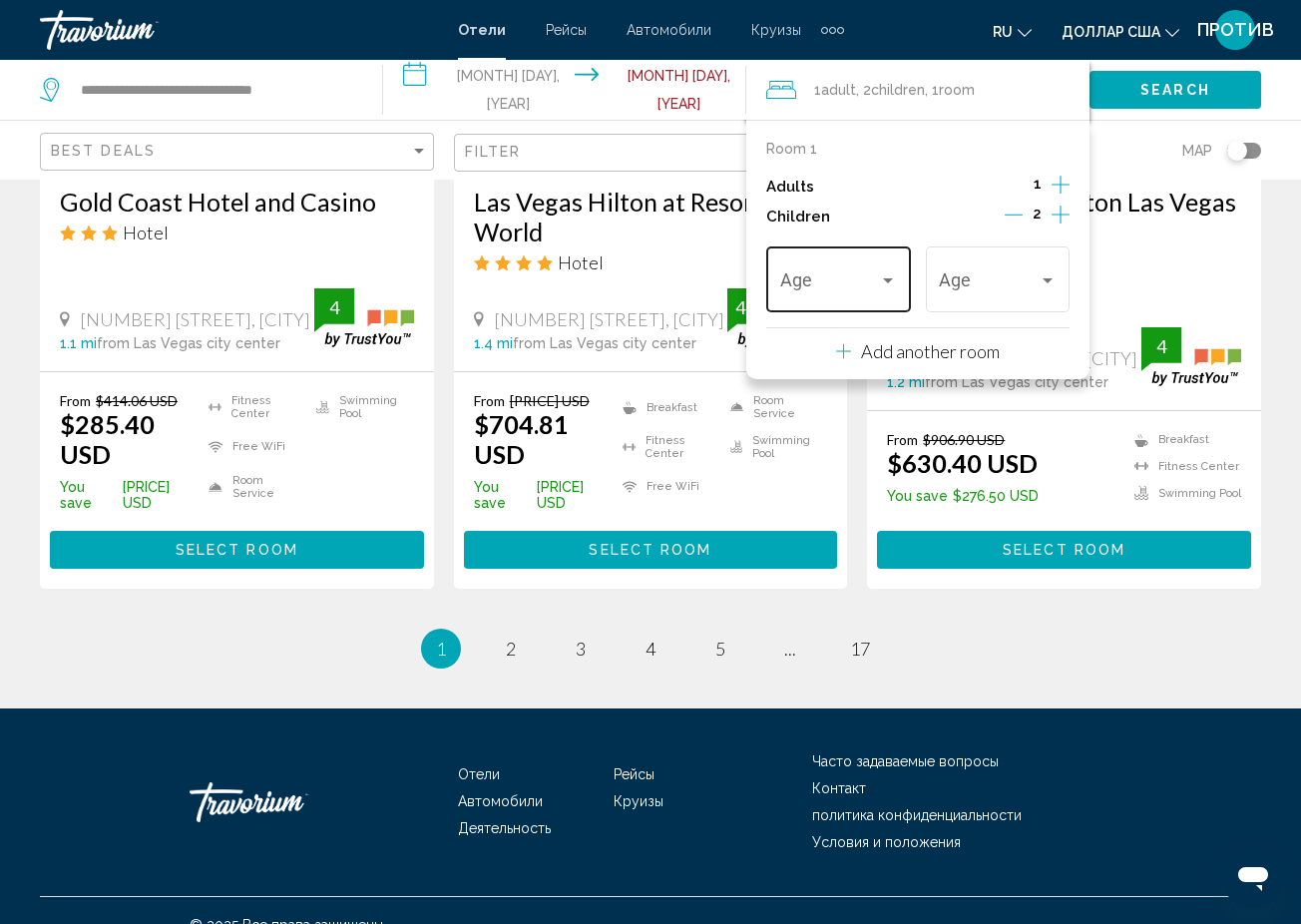 click at bounding box center (888, 280) 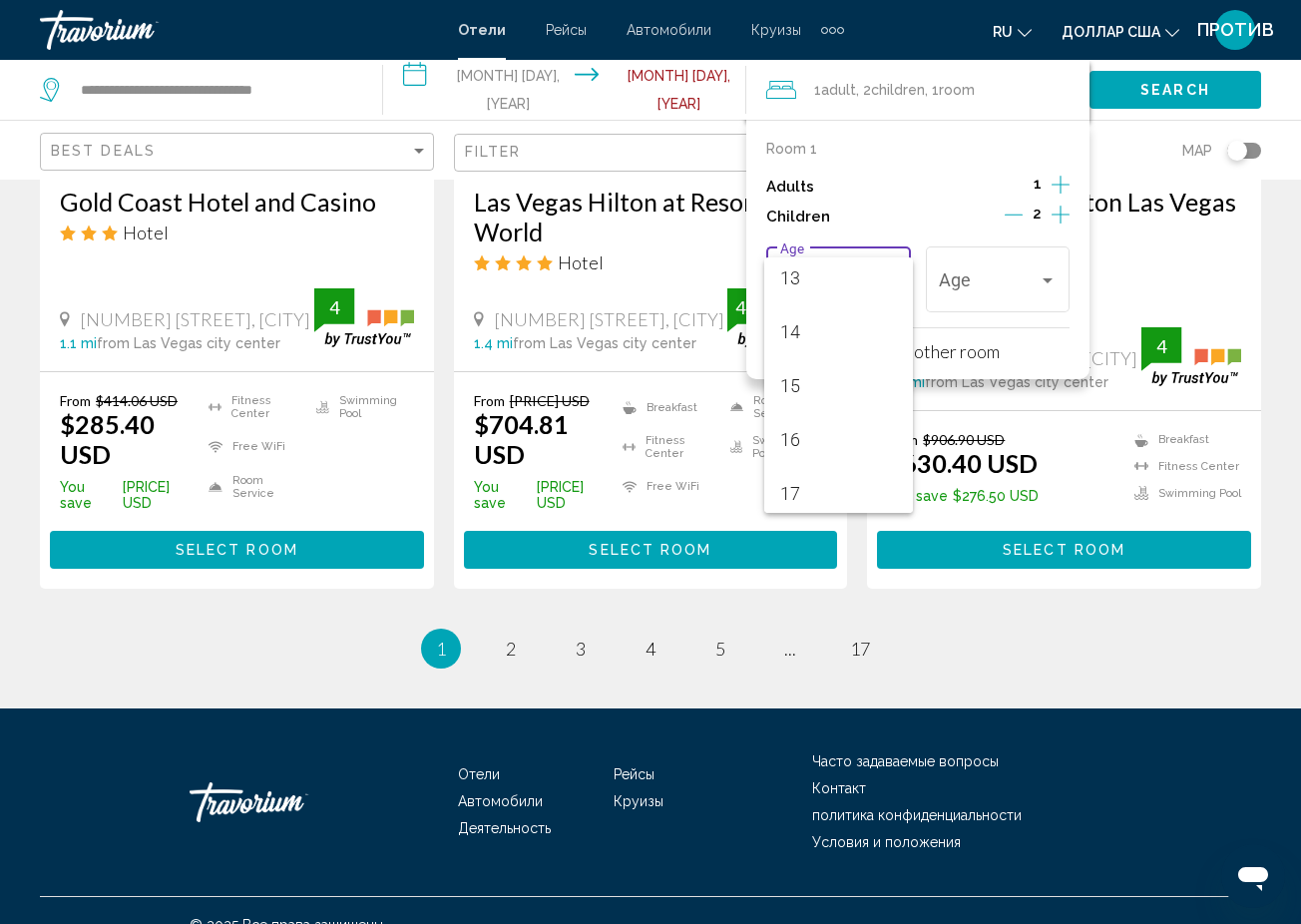 scroll, scrollTop: 714, scrollLeft: 0, axis: vertical 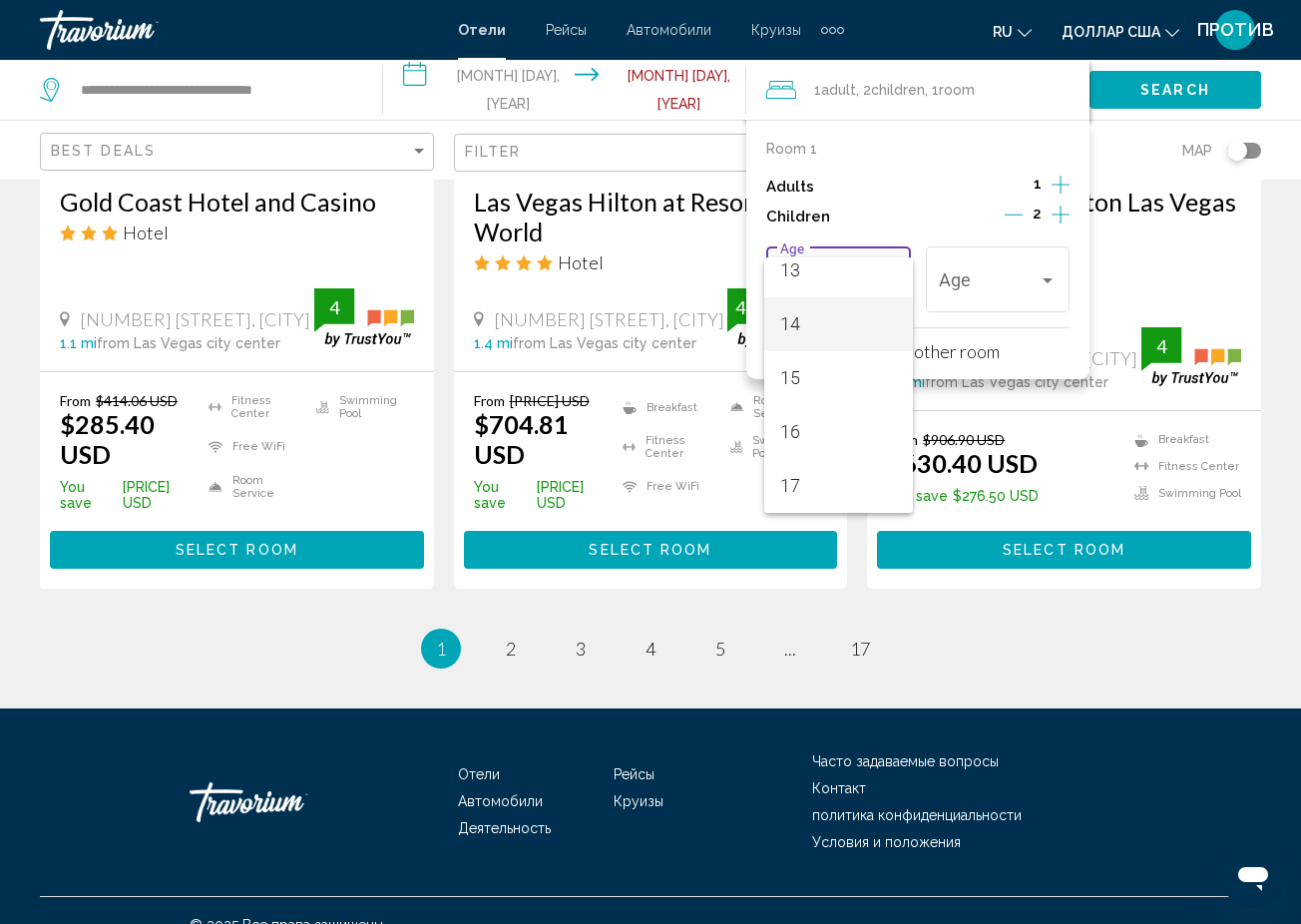 click on "14" at bounding box center (839, 324) 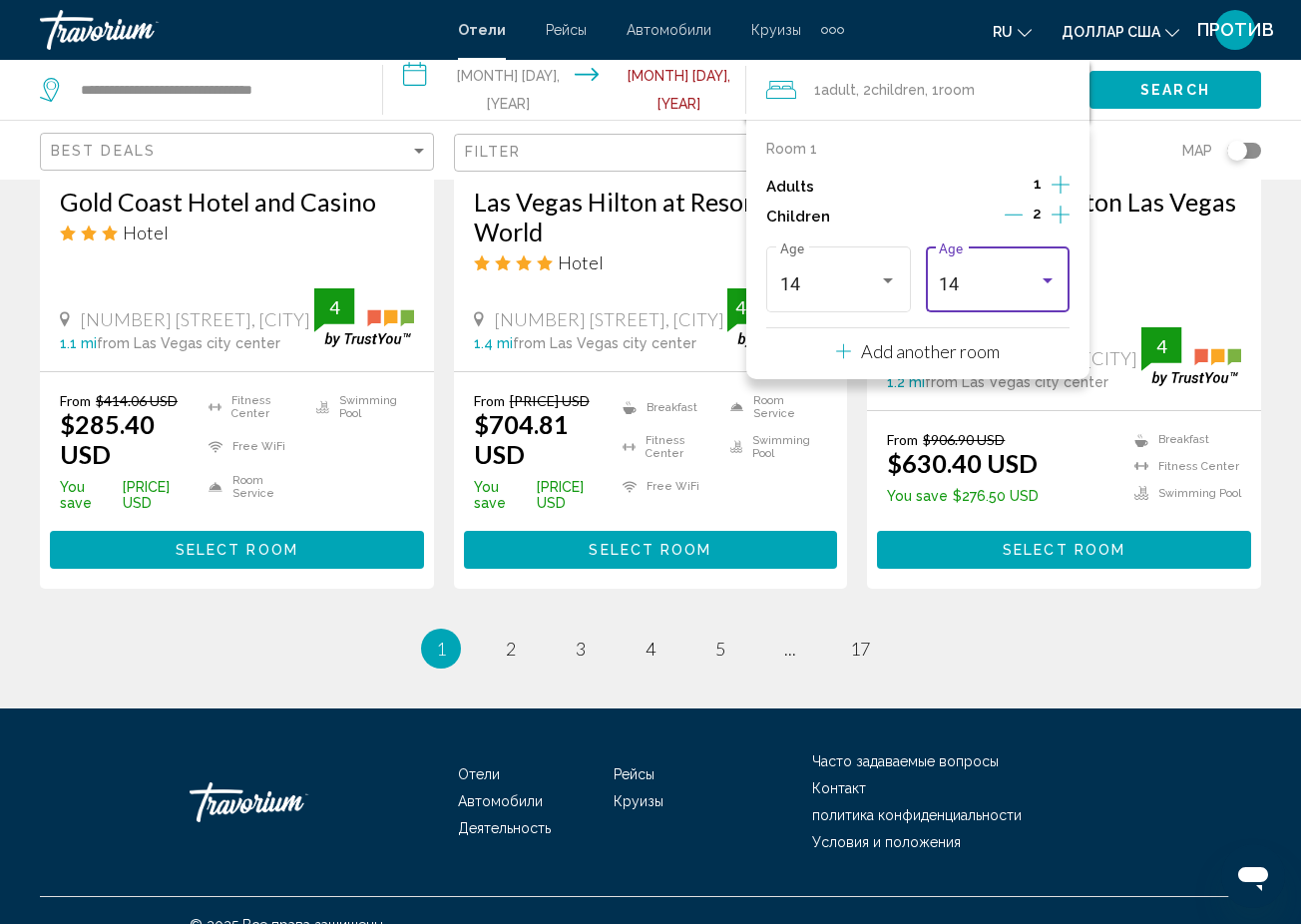 click at bounding box center [1048, 280] 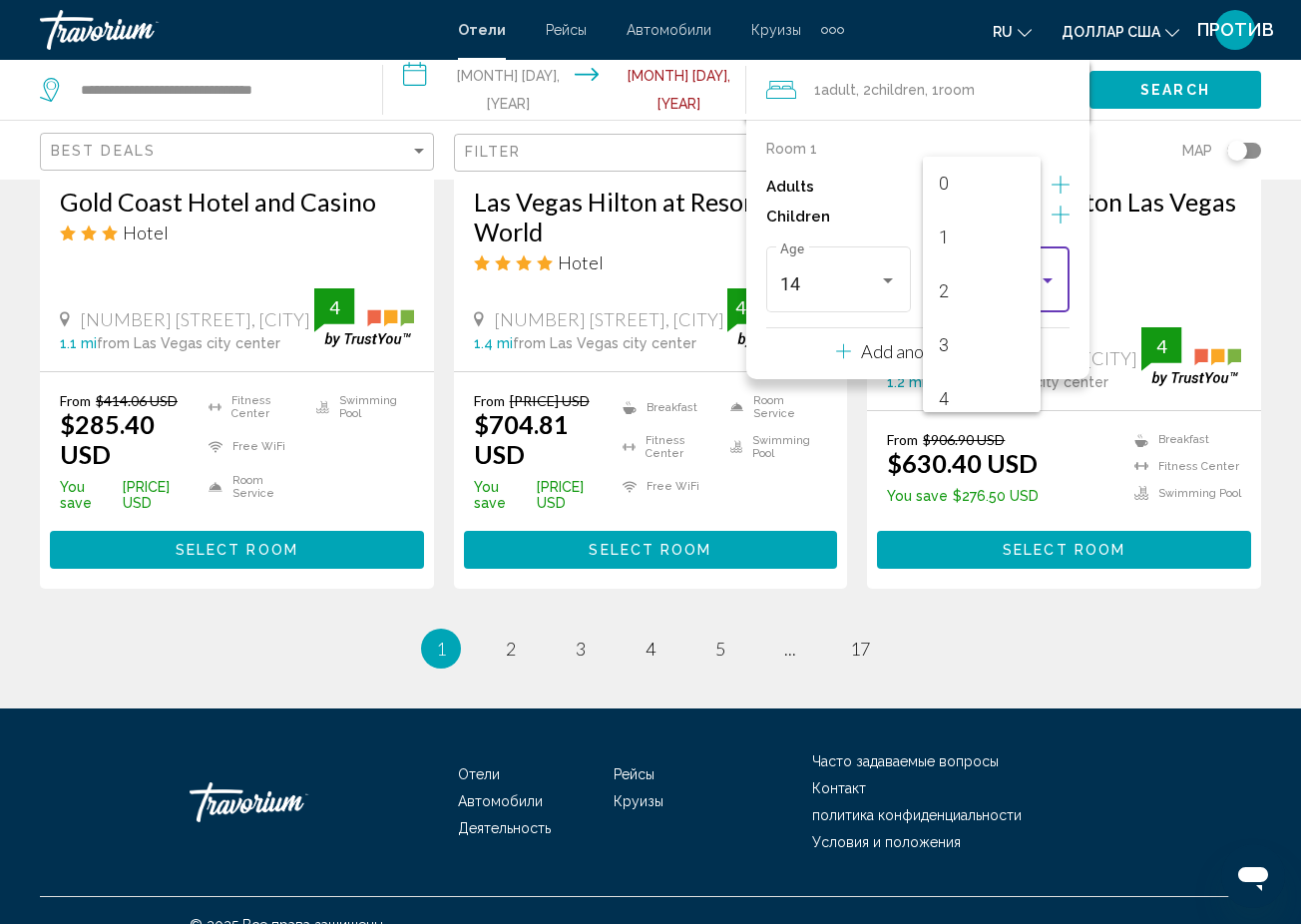 scroll, scrollTop: 654, scrollLeft: 0, axis: vertical 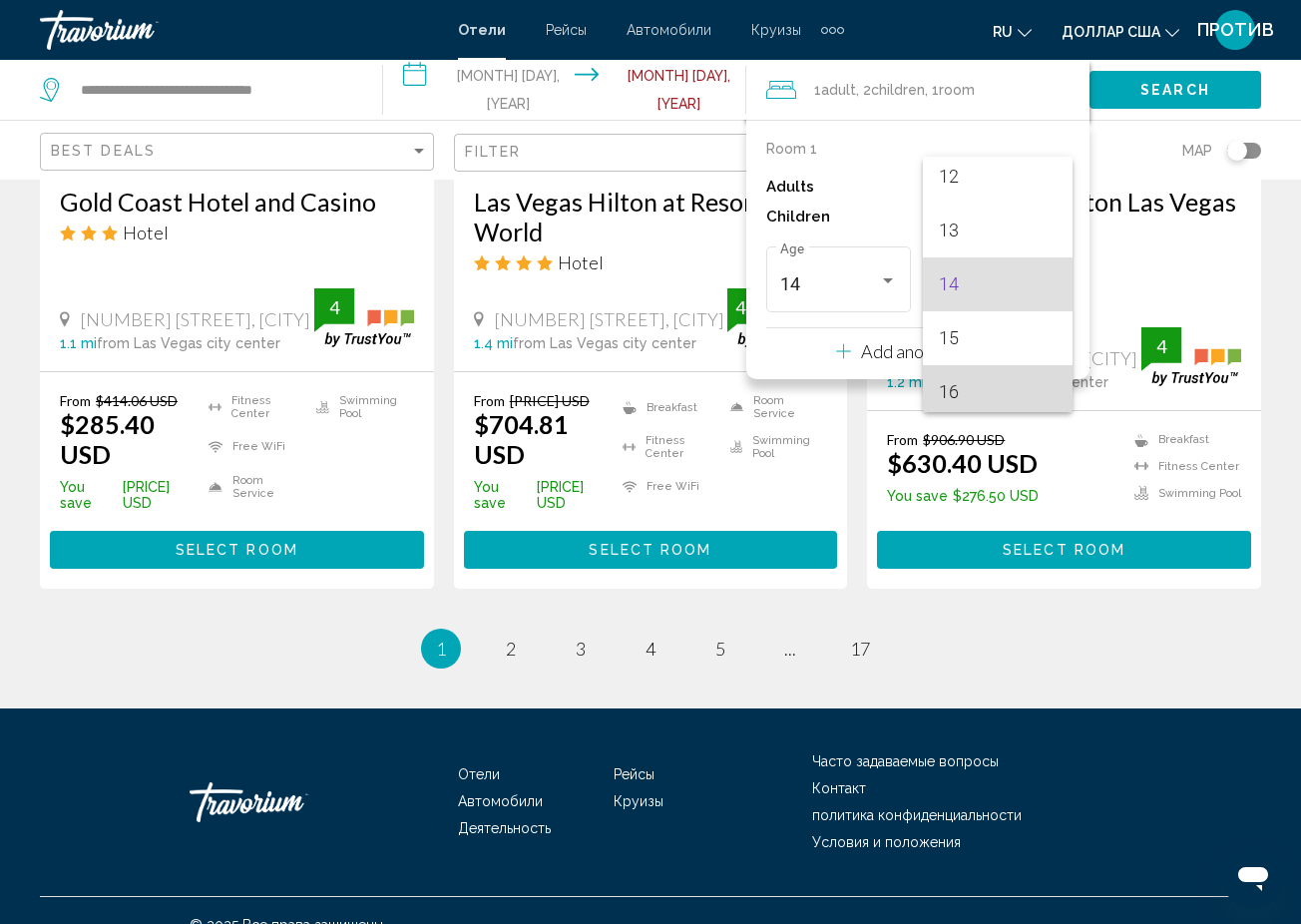 click on "16" at bounding box center [998, 392] 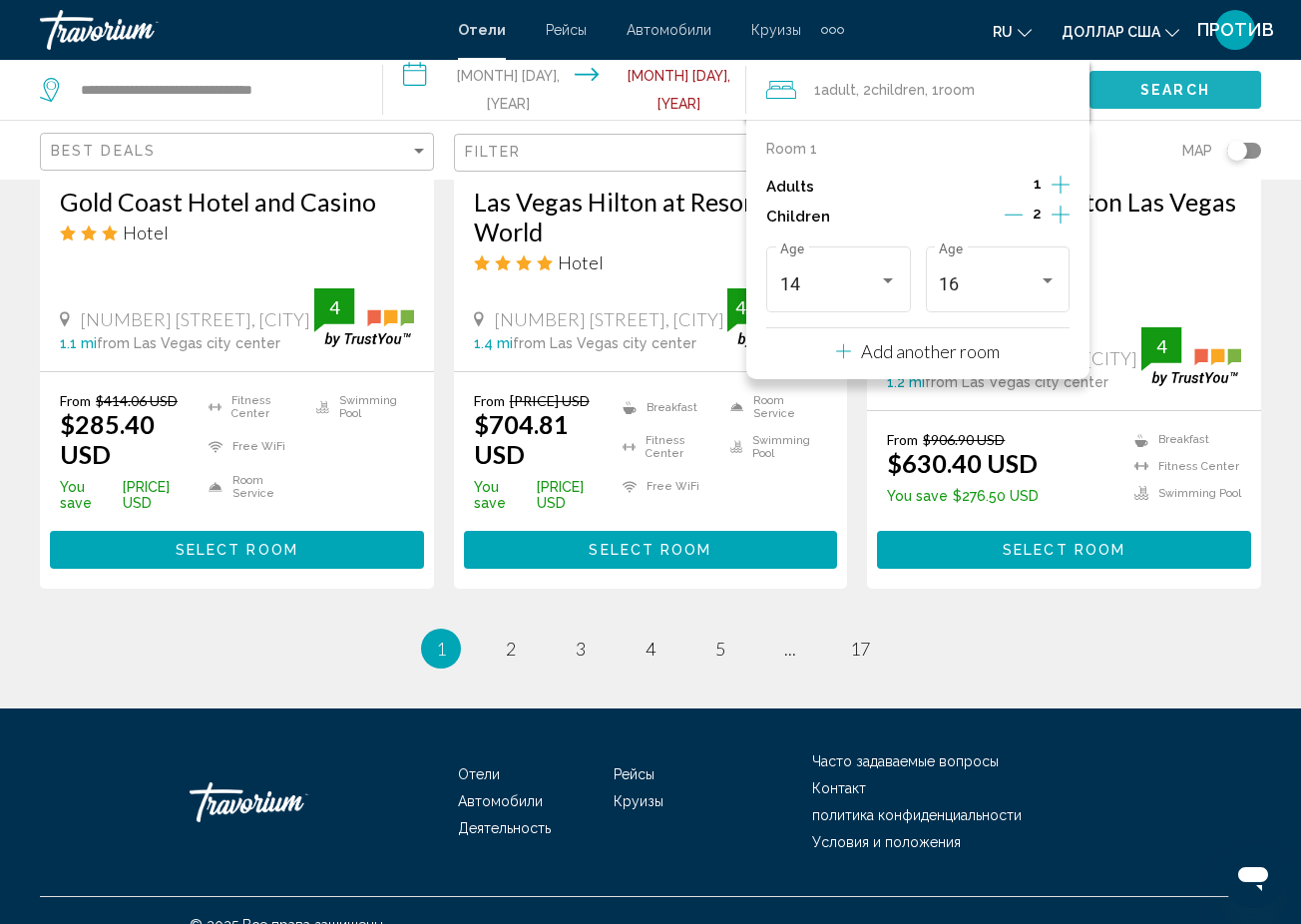 click on "Search" 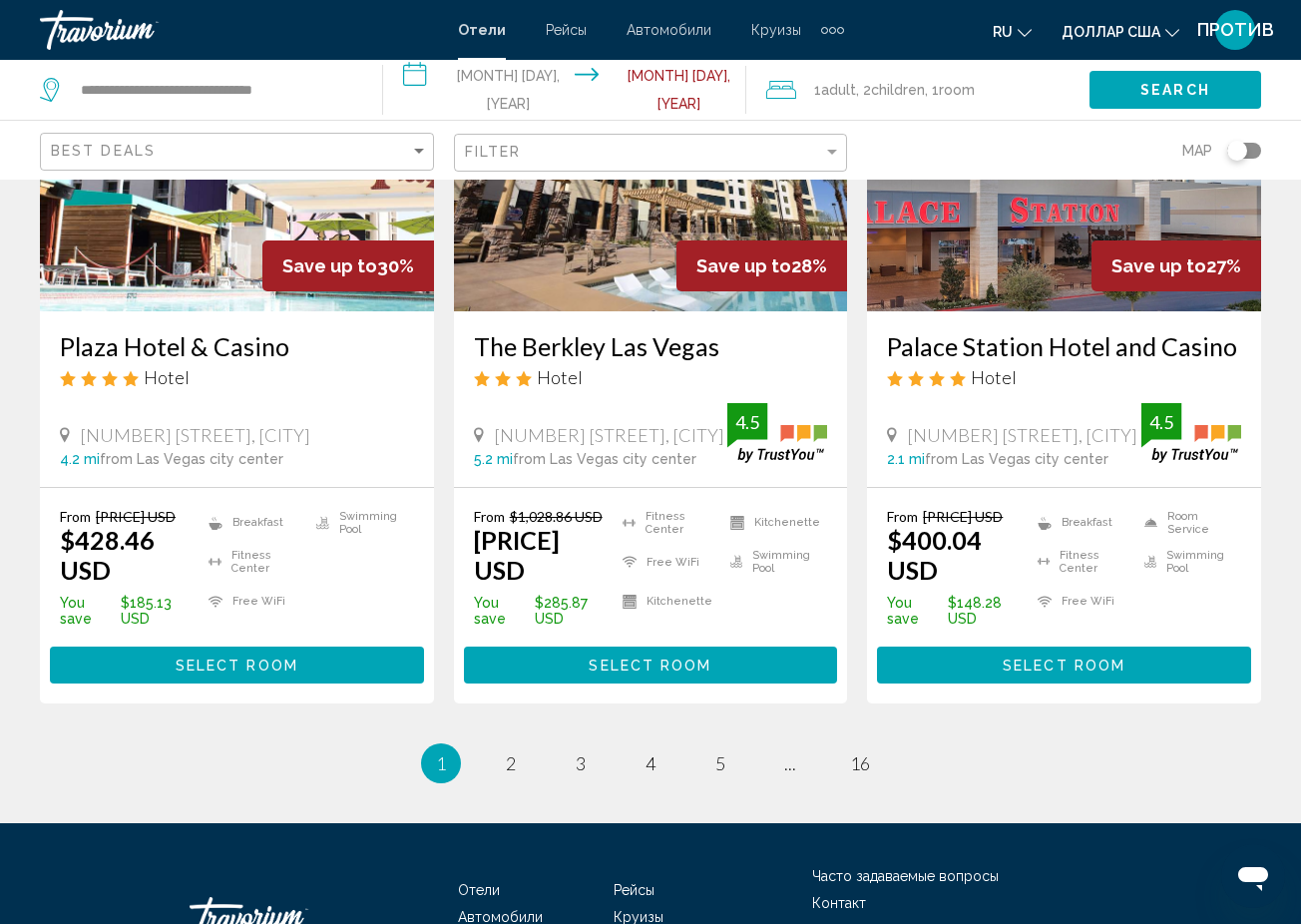 scroll, scrollTop: 2542, scrollLeft: 0, axis: vertical 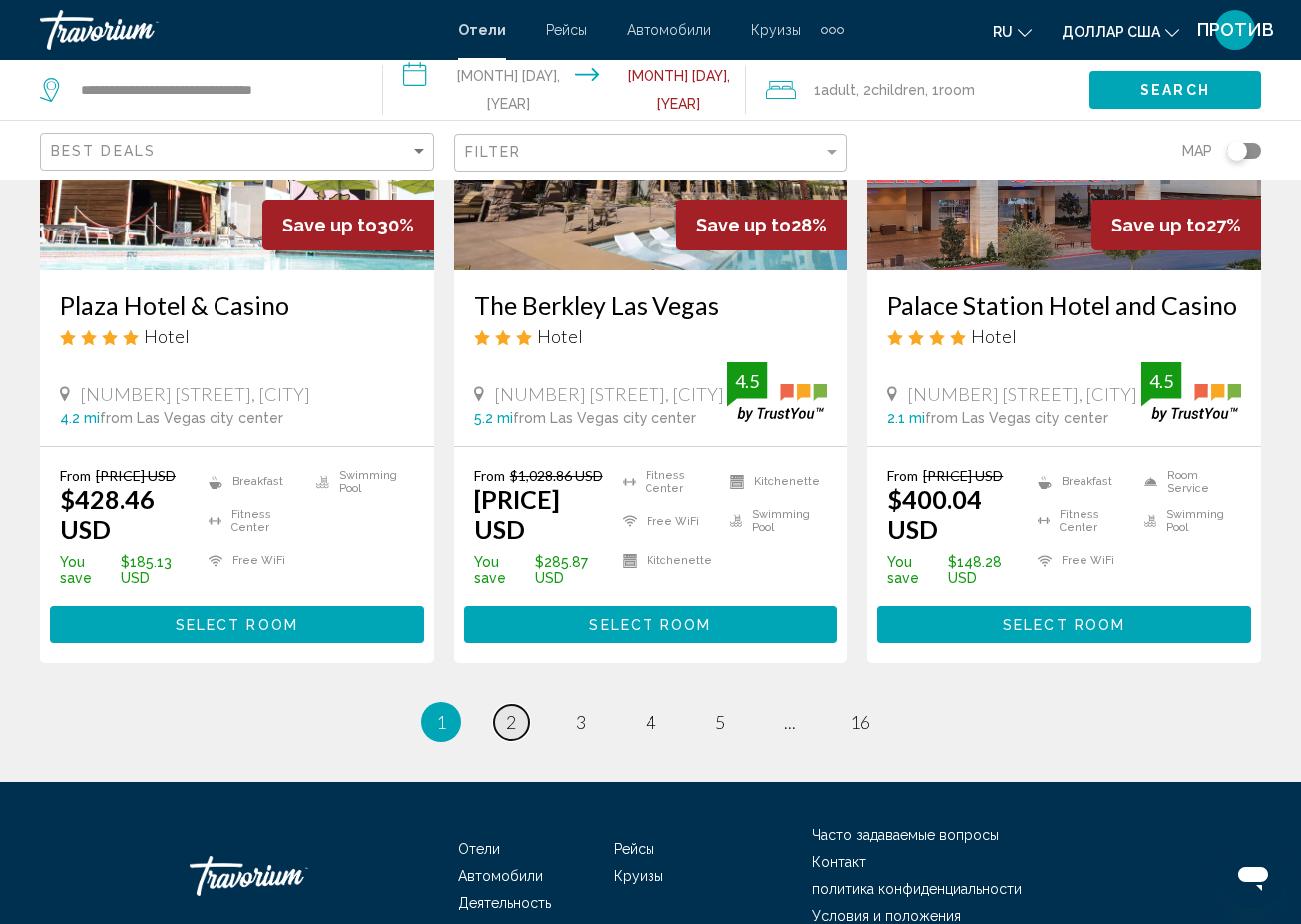 click on "page  2" at bounding box center (511, 722) 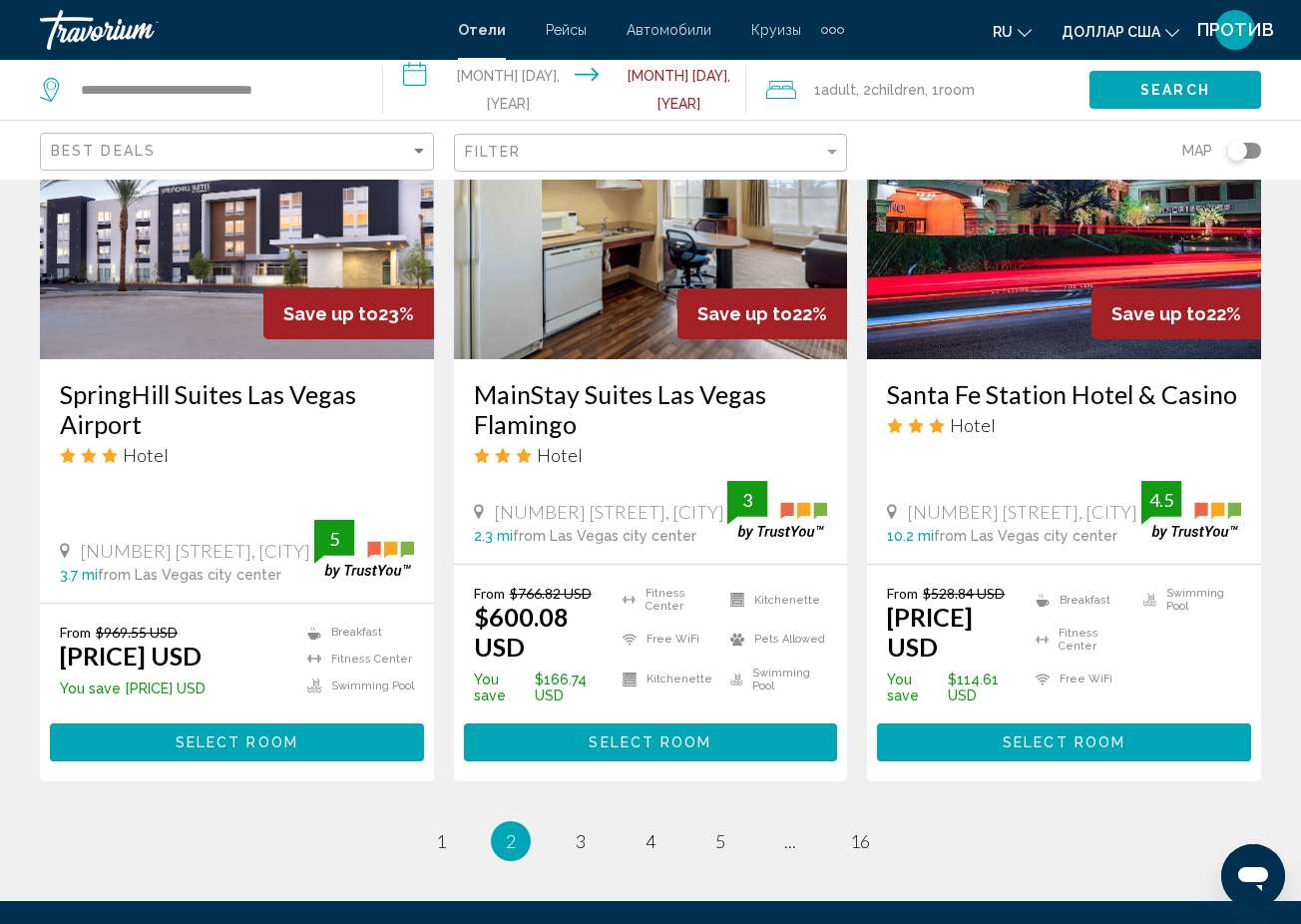 scroll, scrollTop: 2511, scrollLeft: 0, axis: vertical 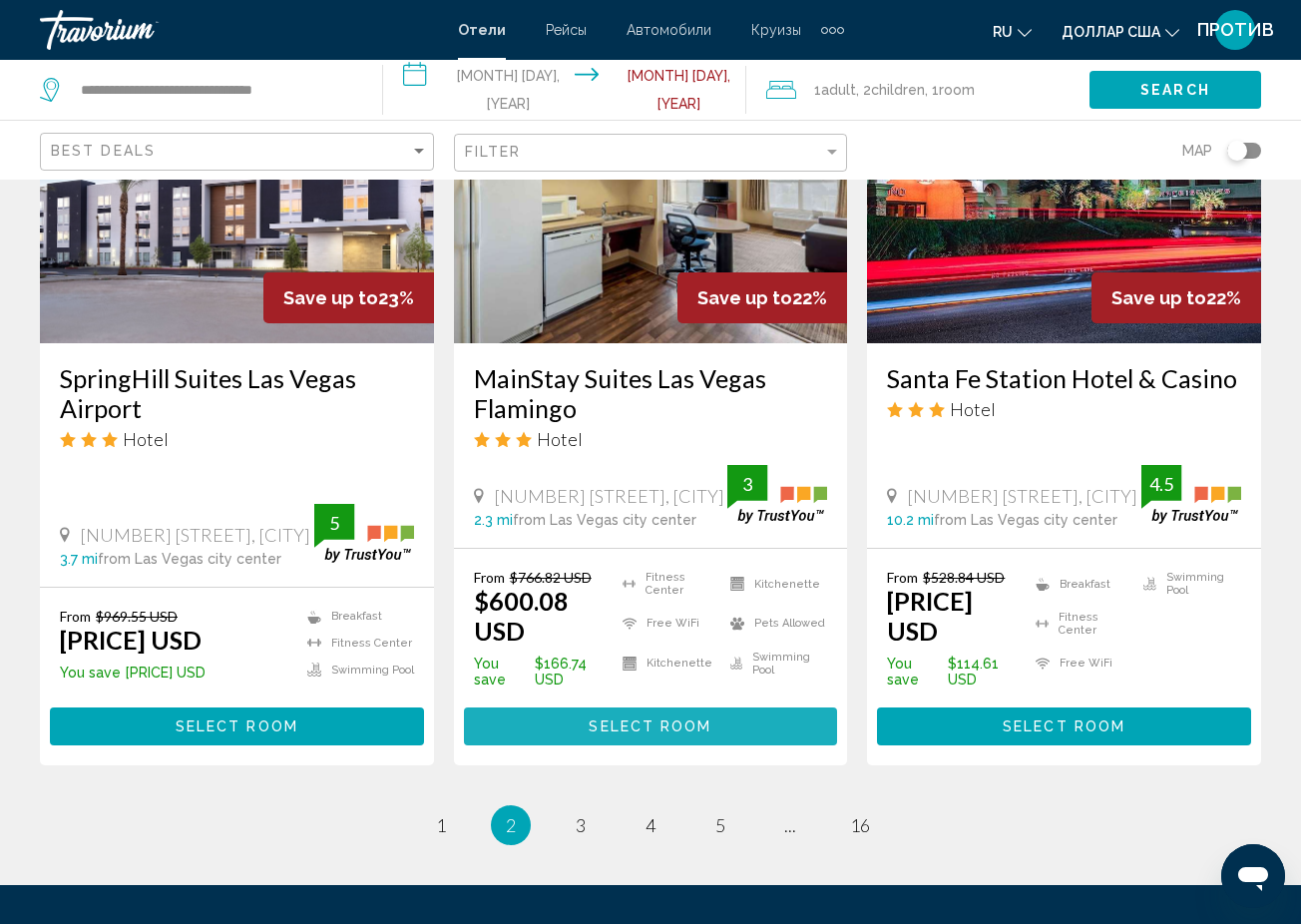 click on "Select Room" at bounding box center (650, 727) 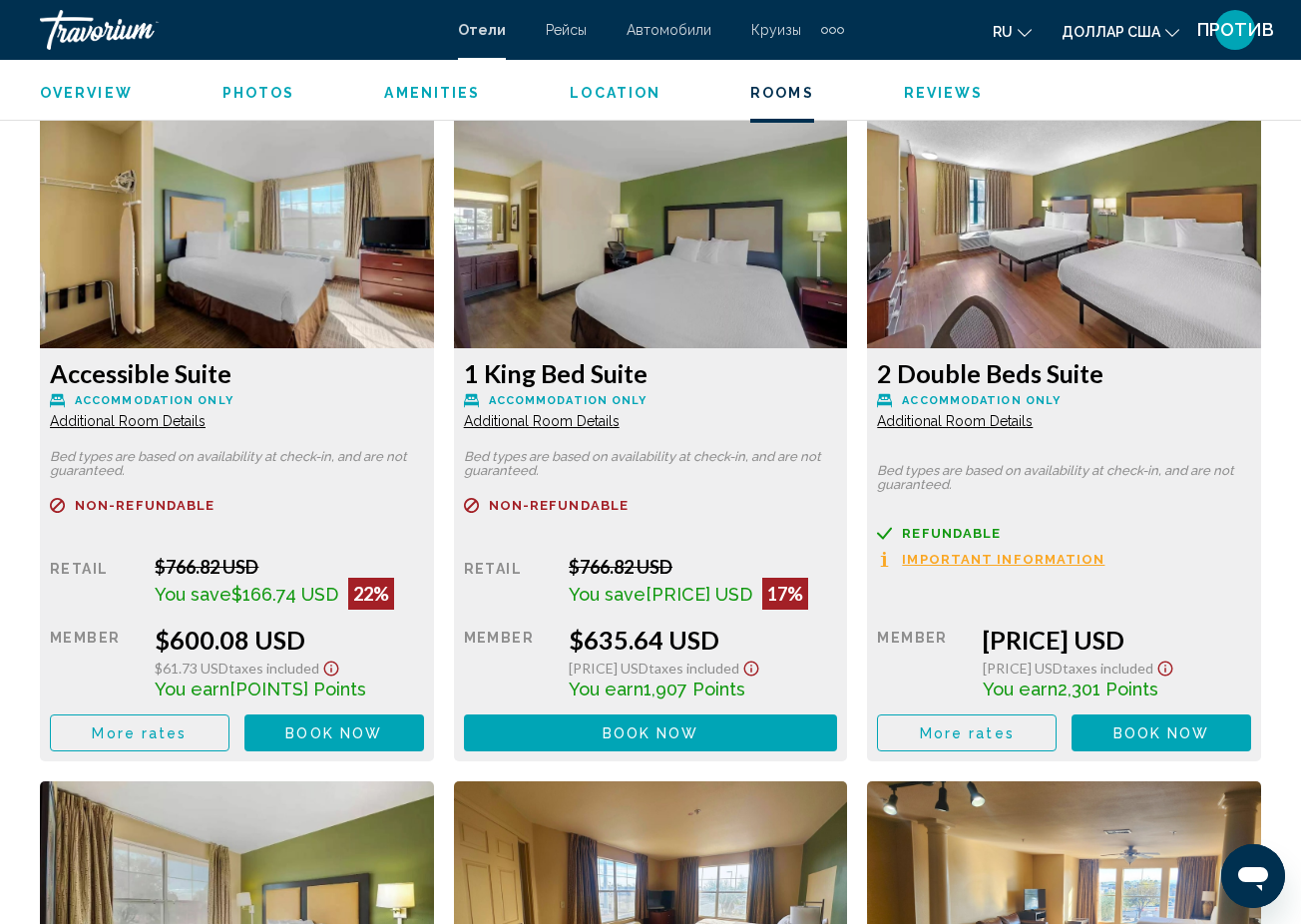 scroll, scrollTop: 3019, scrollLeft: 0, axis: vertical 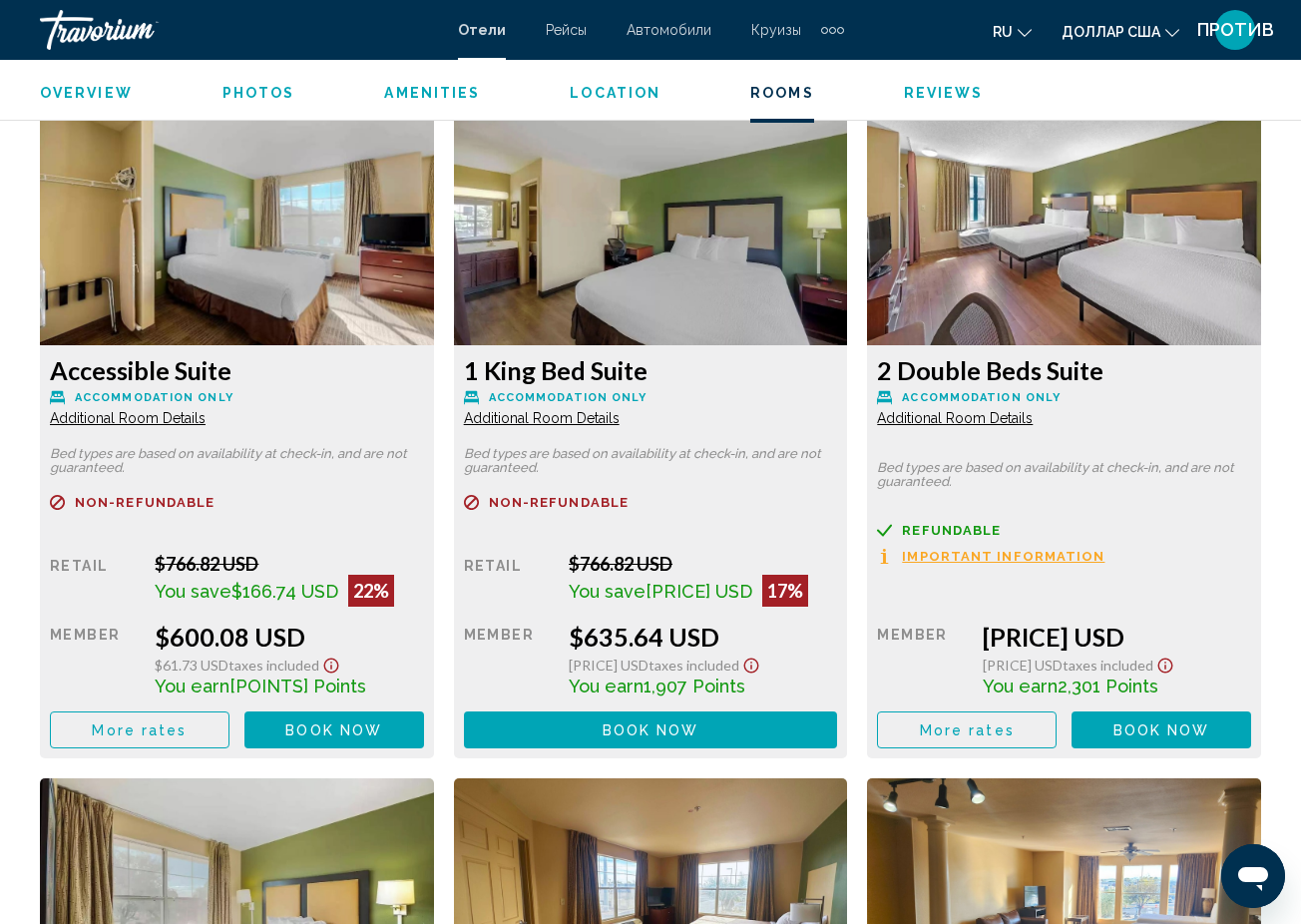 click on "Additional Room Details" at bounding box center (128, 418) 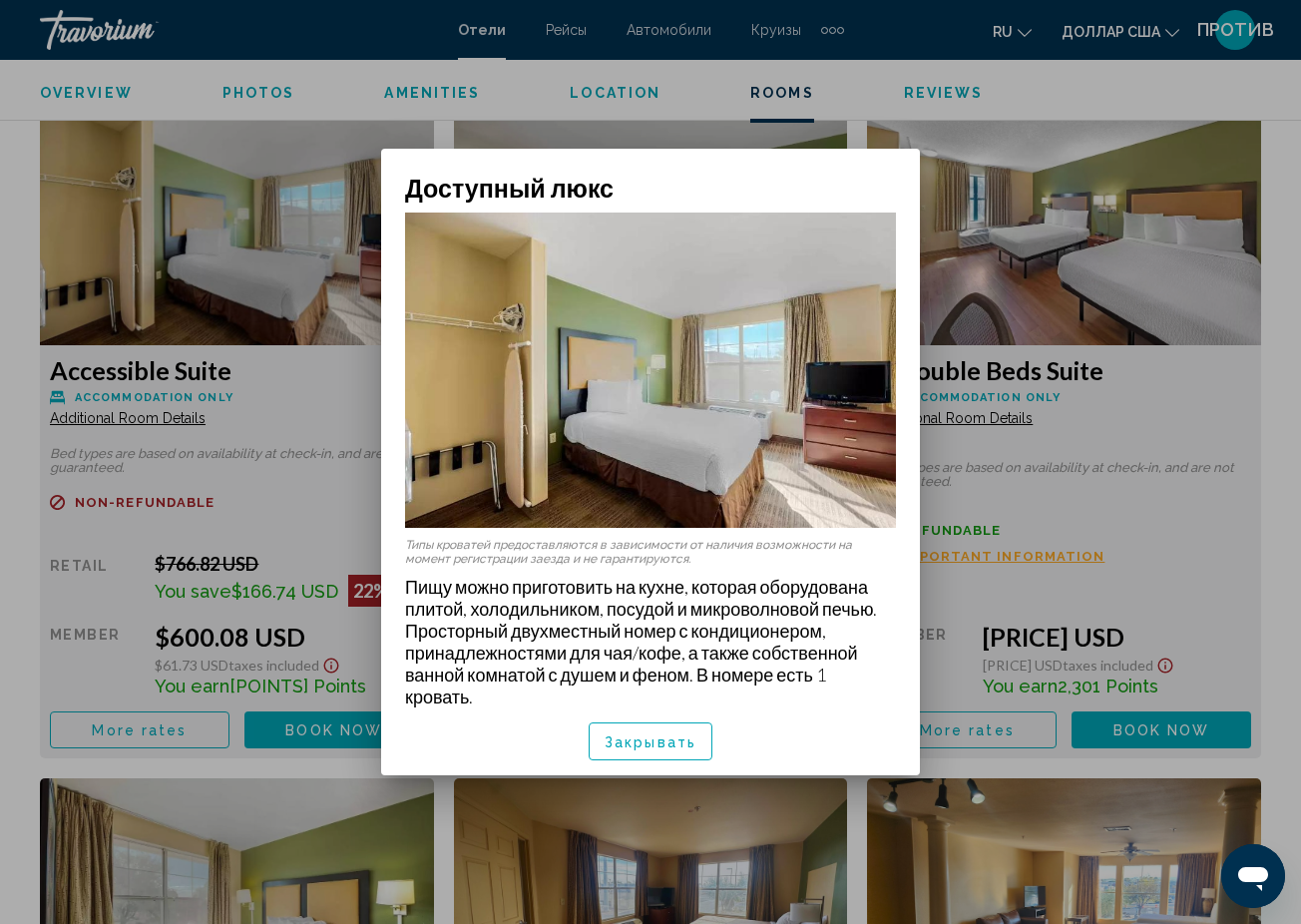 click on "Закрывать" at bounding box center (650, 742) 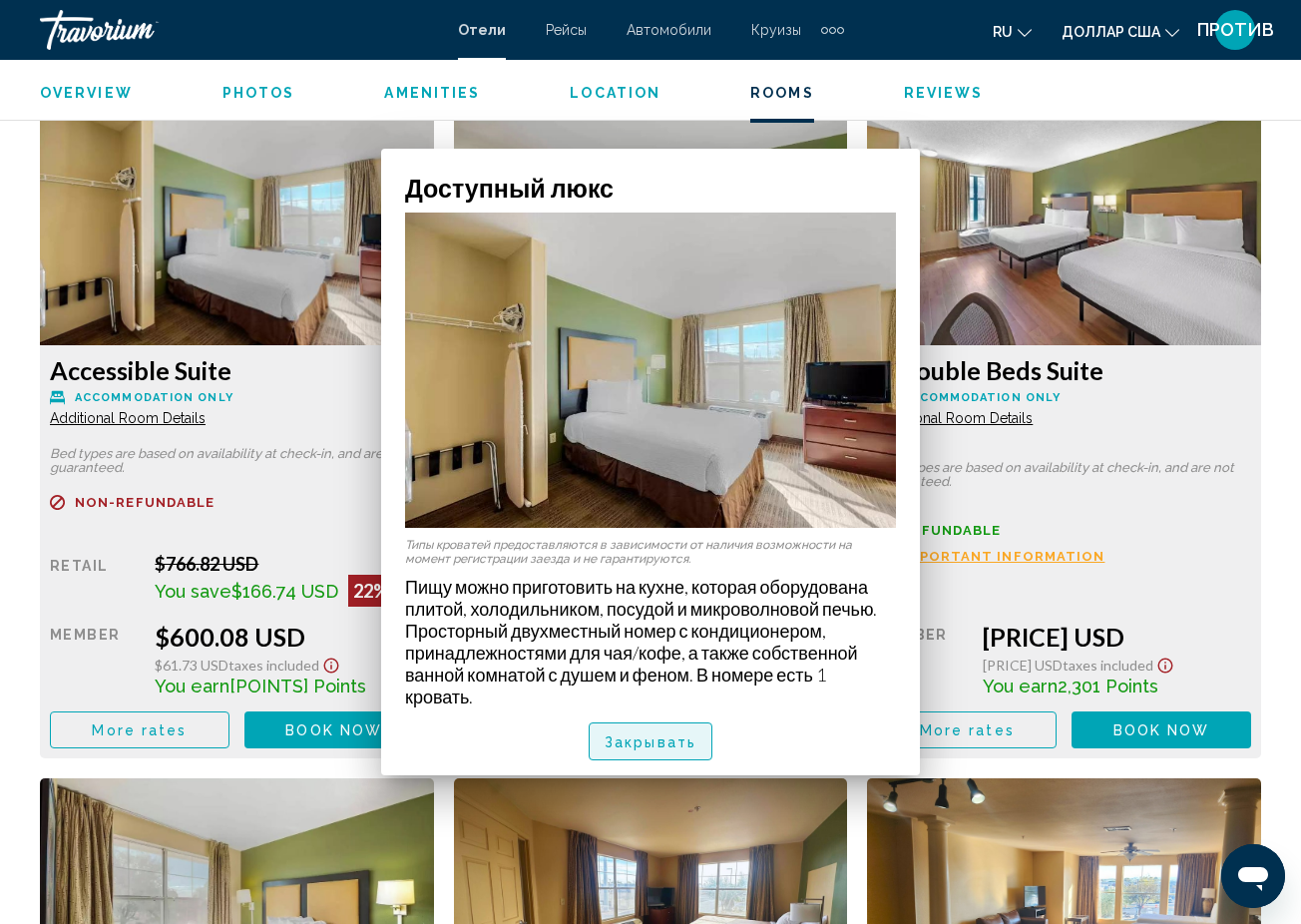 scroll, scrollTop: 3019, scrollLeft: 0, axis: vertical 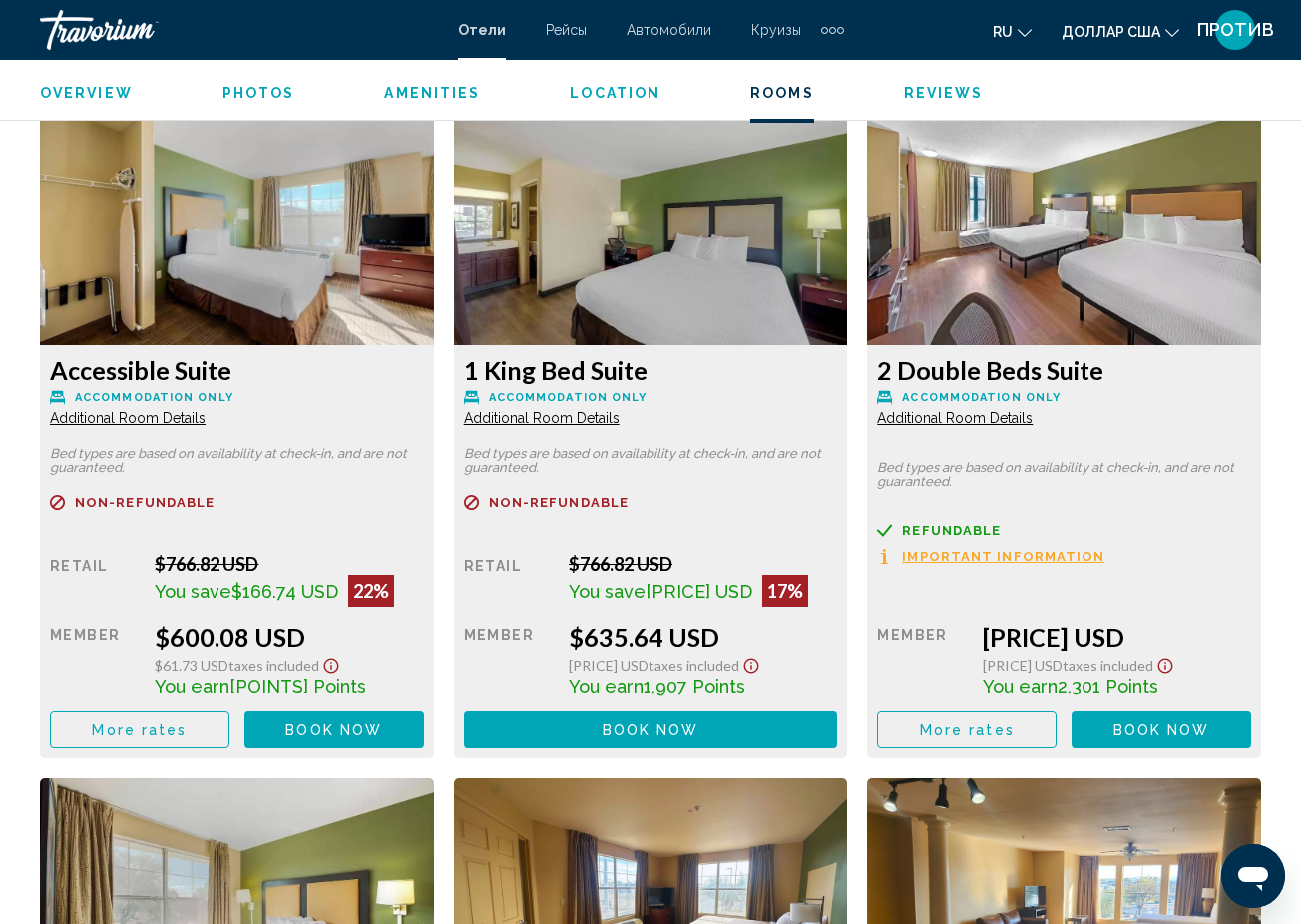 click 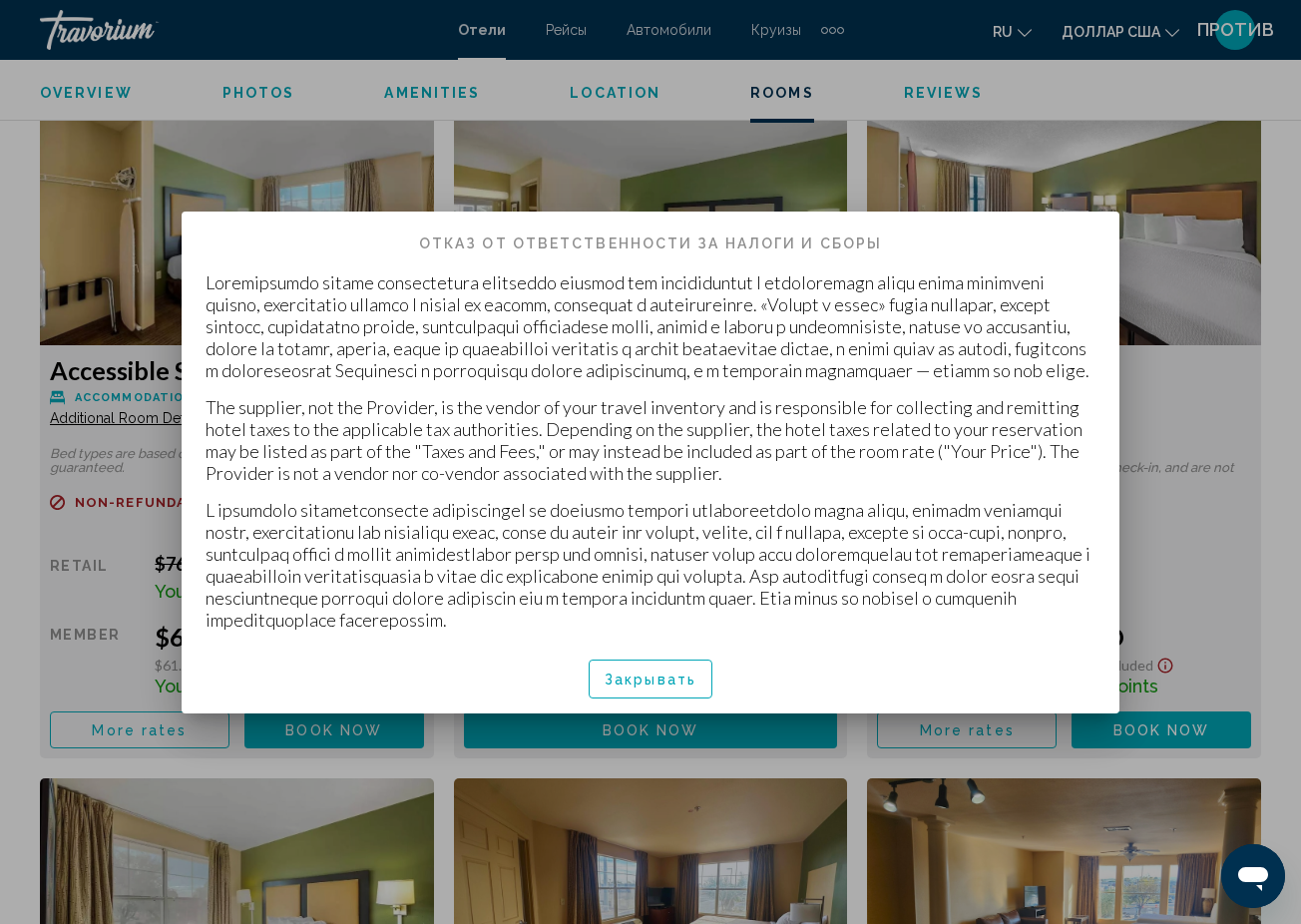 click at bounding box center [650, 462] 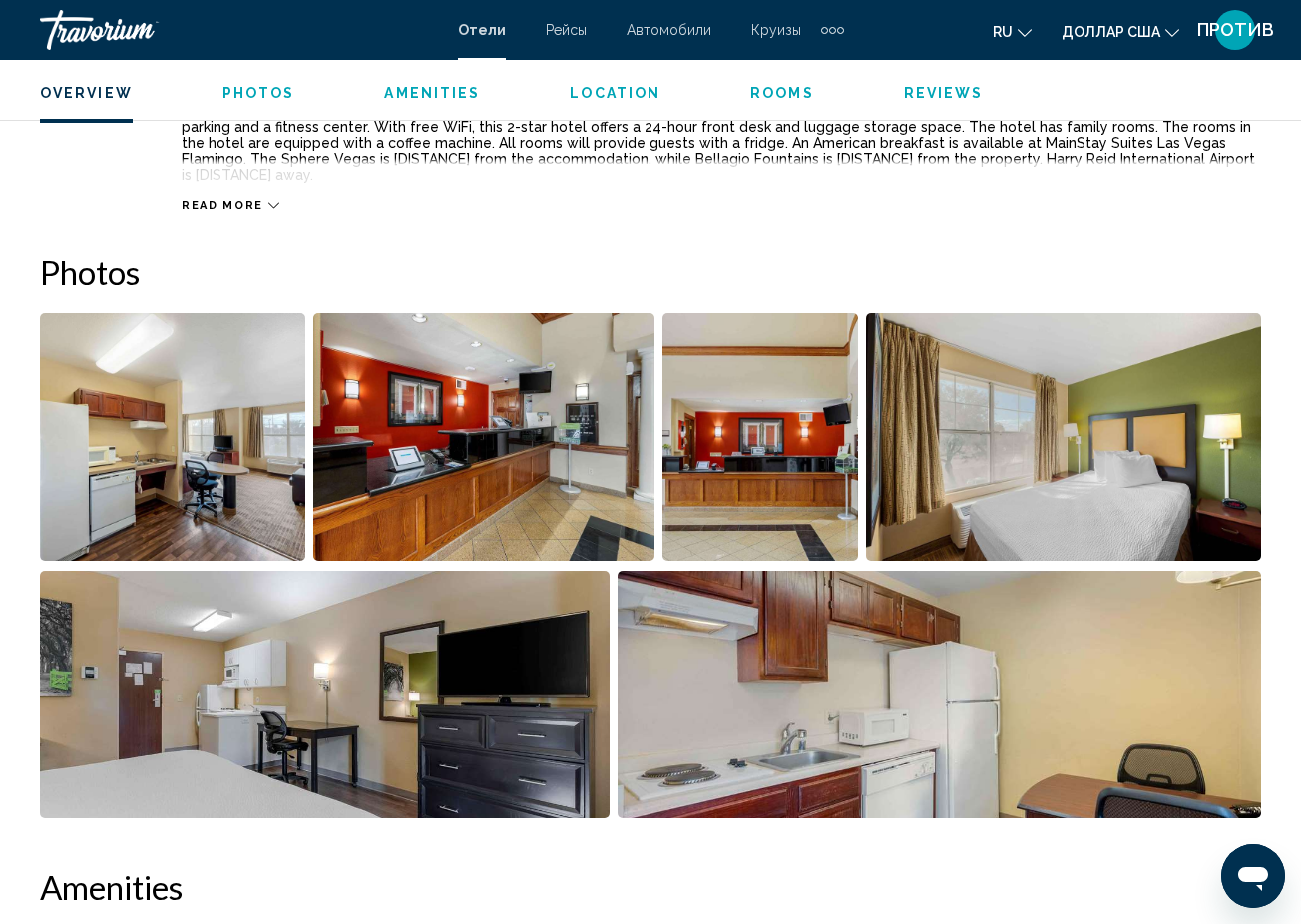 scroll, scrollTop: 1131, scrollLeft: 0, axis: vertical 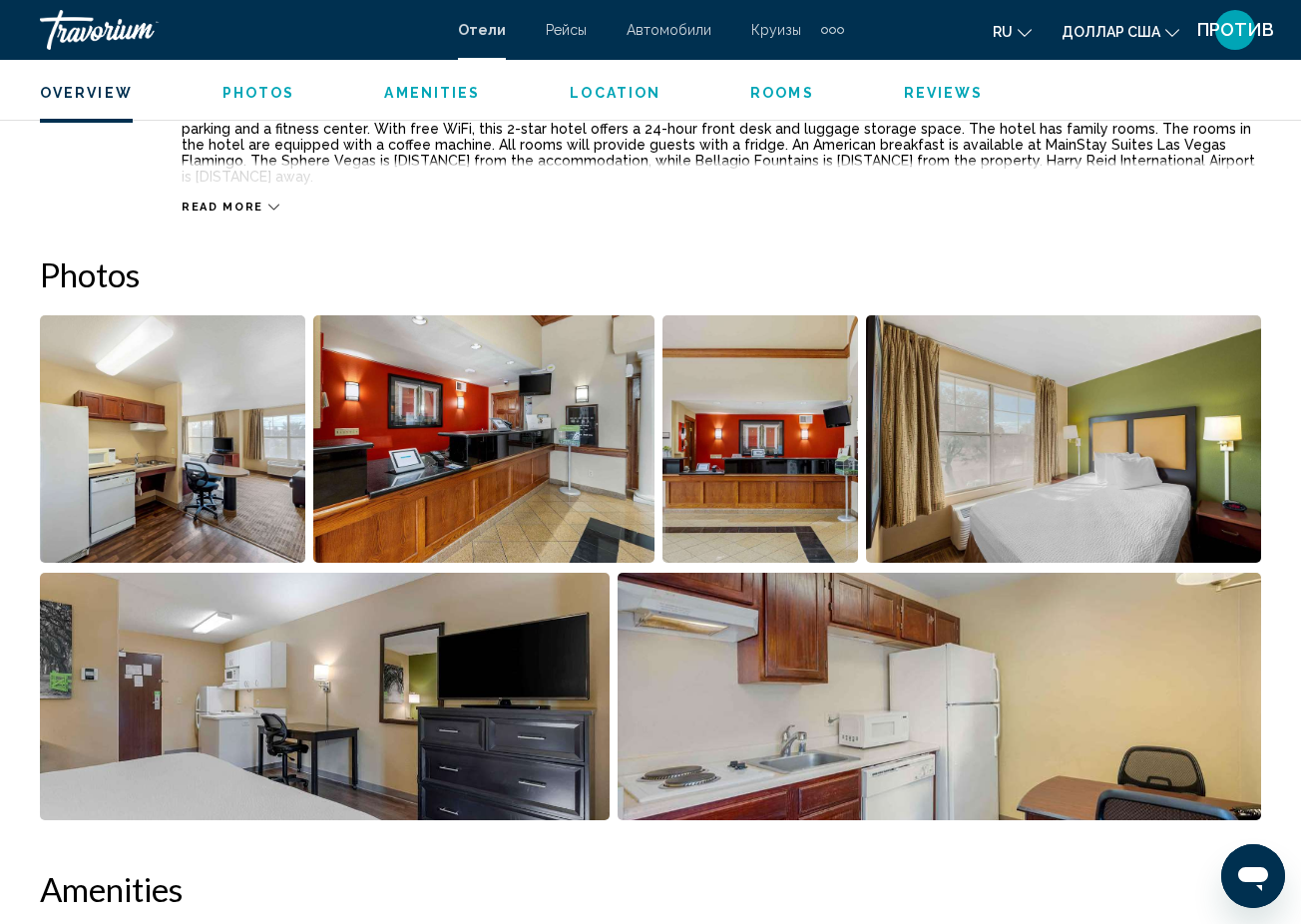 click on "Read more" at bounding box center [721, 187] 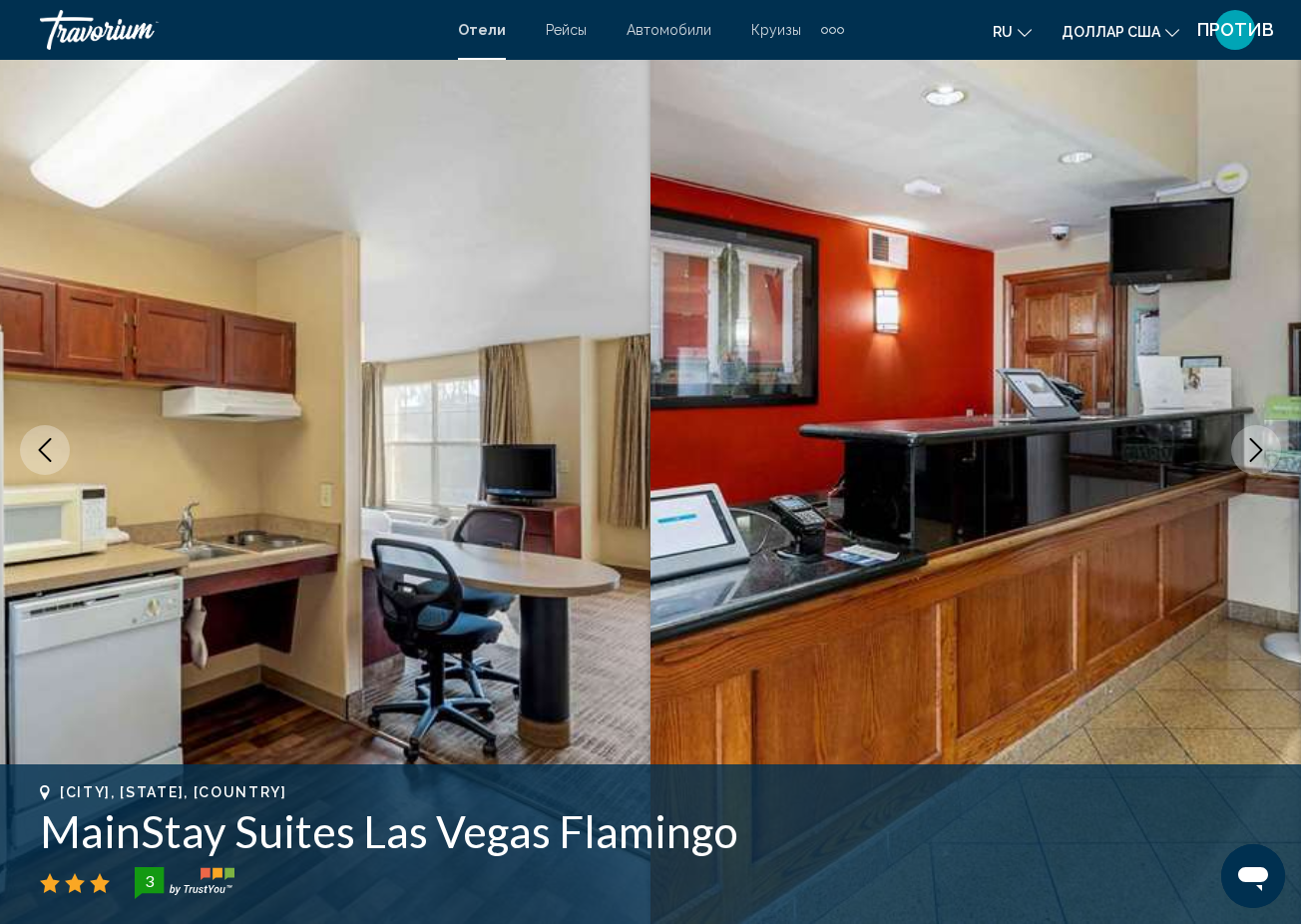 scroll, scrollTop: 0, scrollLeft: 0, axis: both 